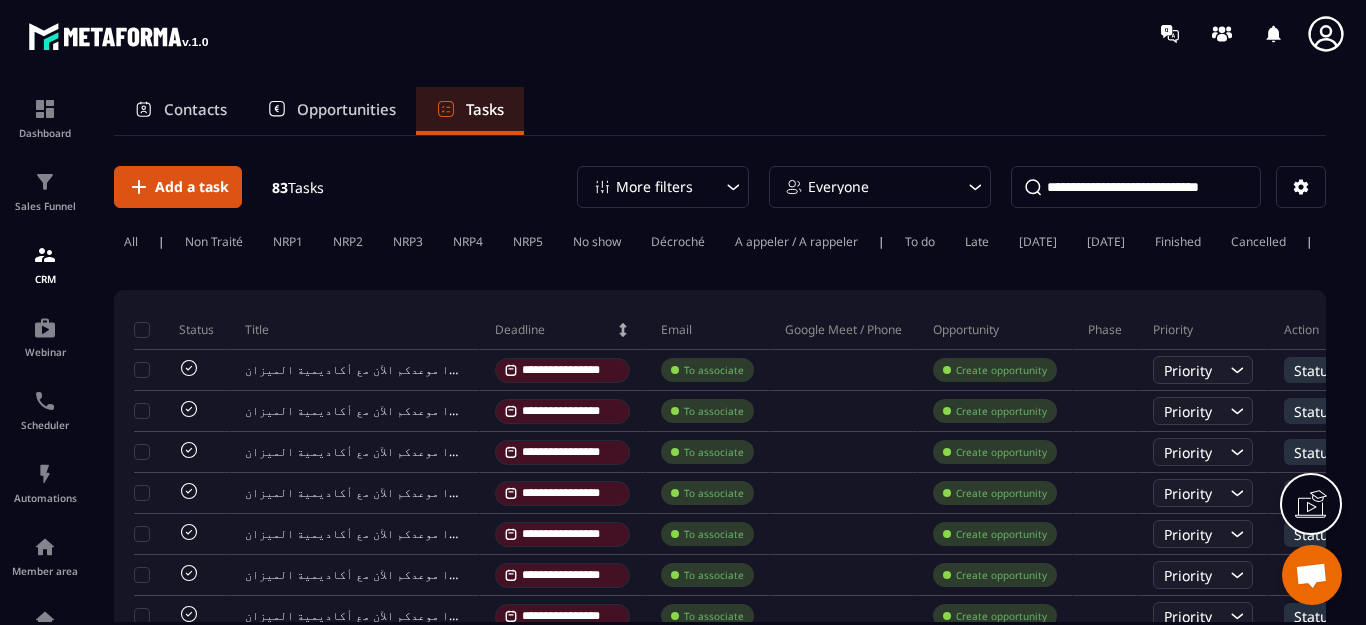 scroll, scrollTop: 0, scrollLeft: 0, axis: both 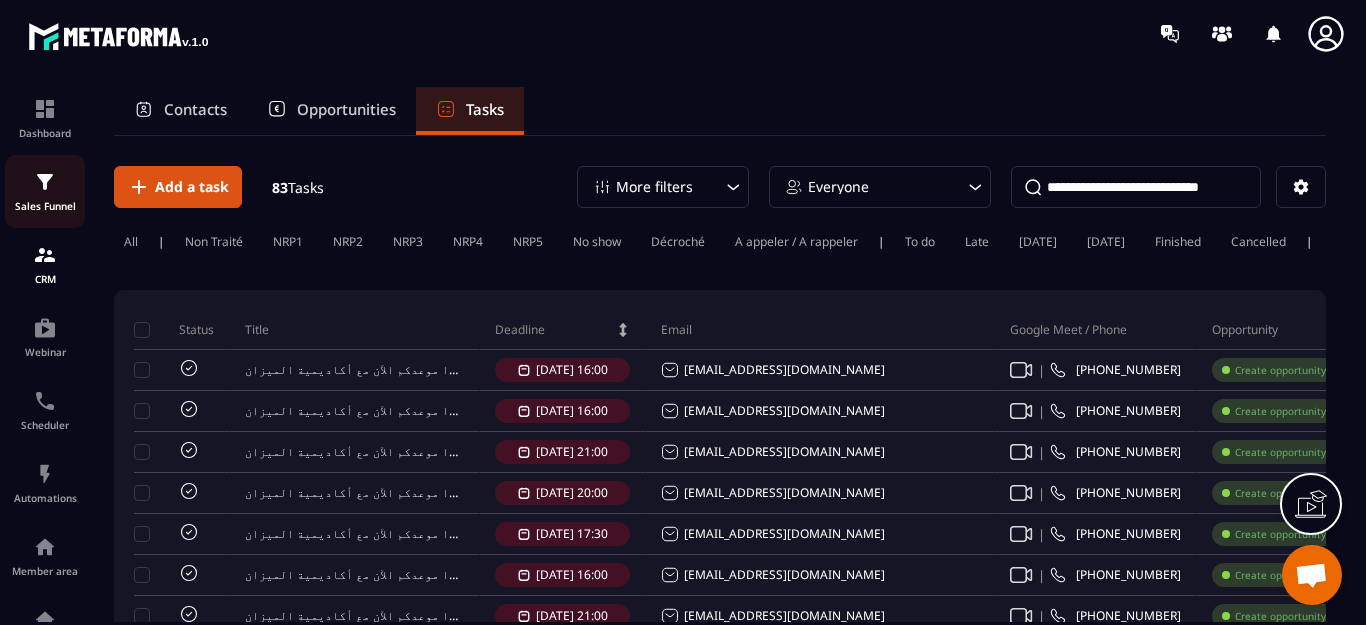 click at bounding box center [45, 182] 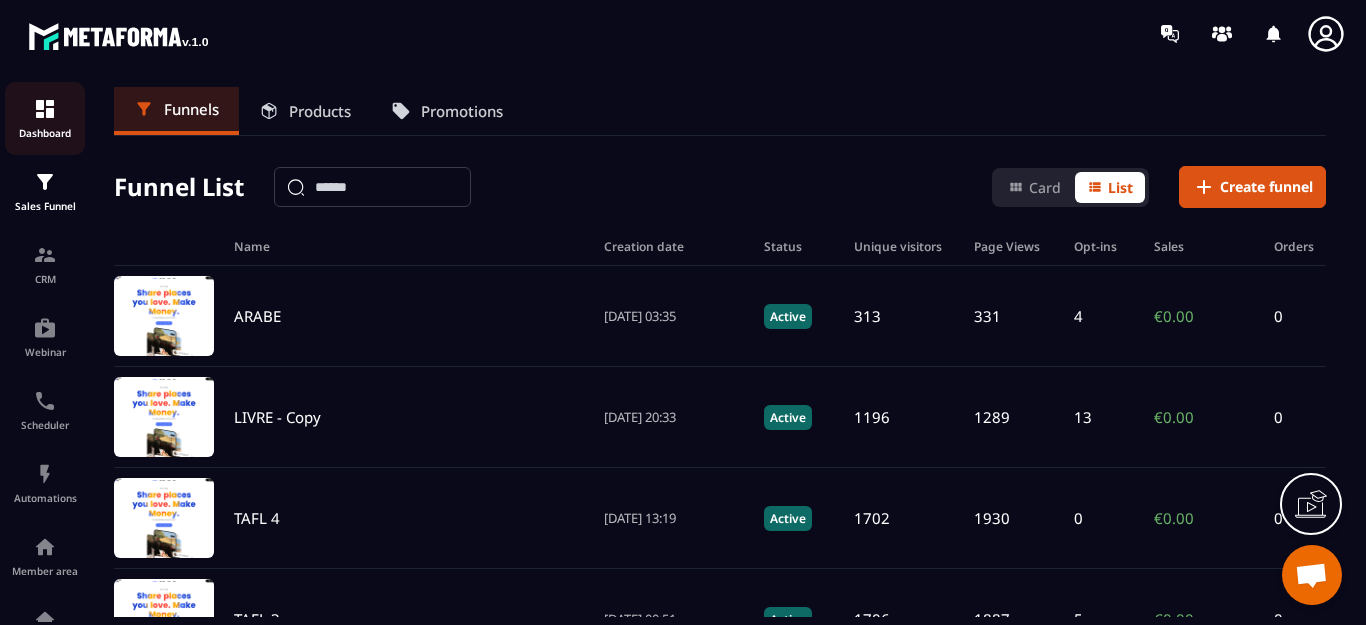 click on "Dashboard" at bounding box center (45, 118) 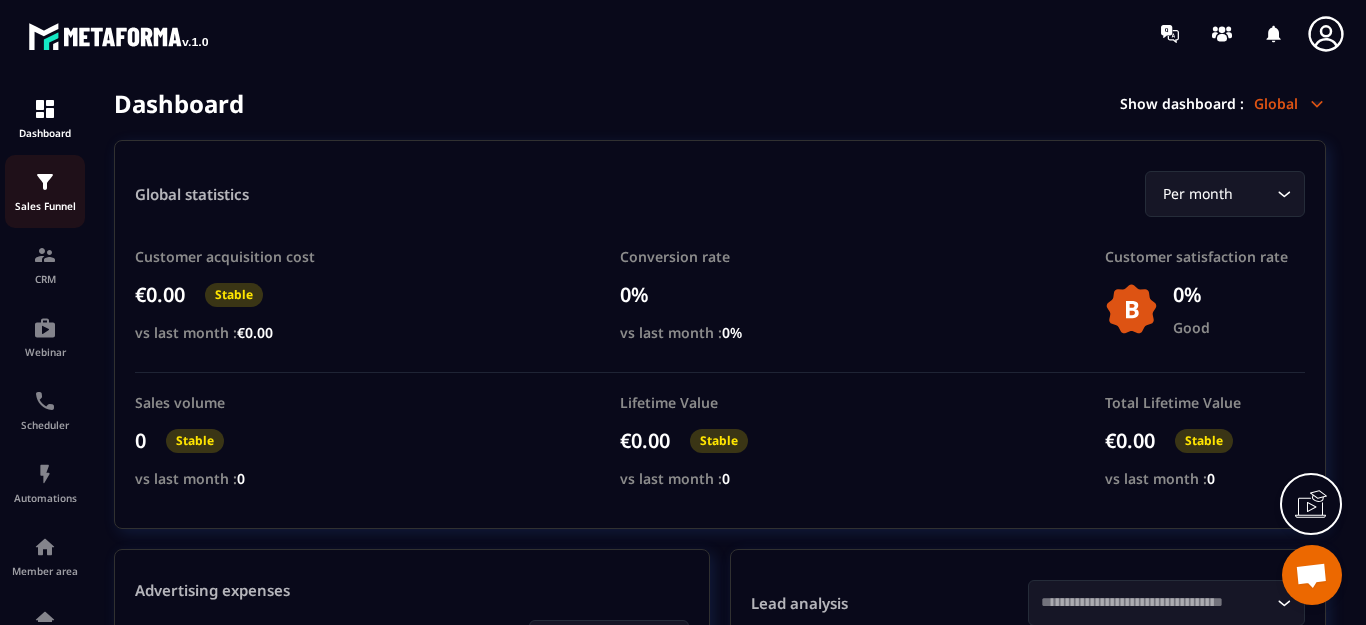 click at bounding box center (45, 182) 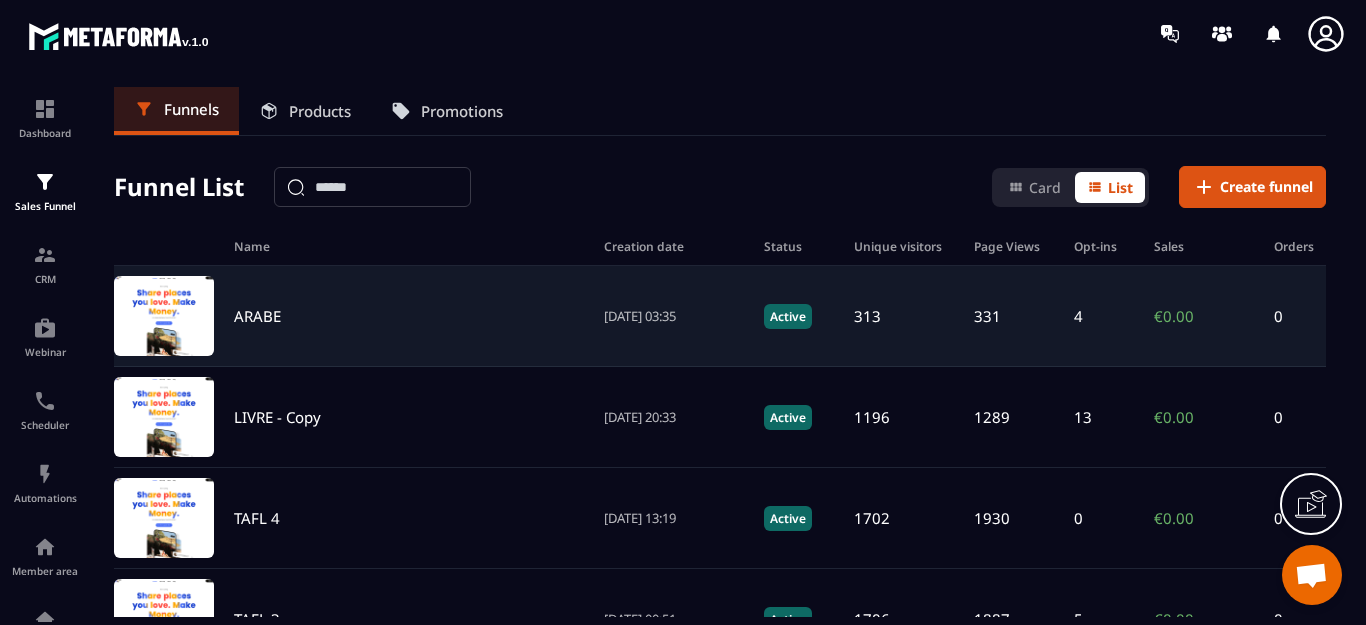 click on "4" at bounding box center (1078, 316) 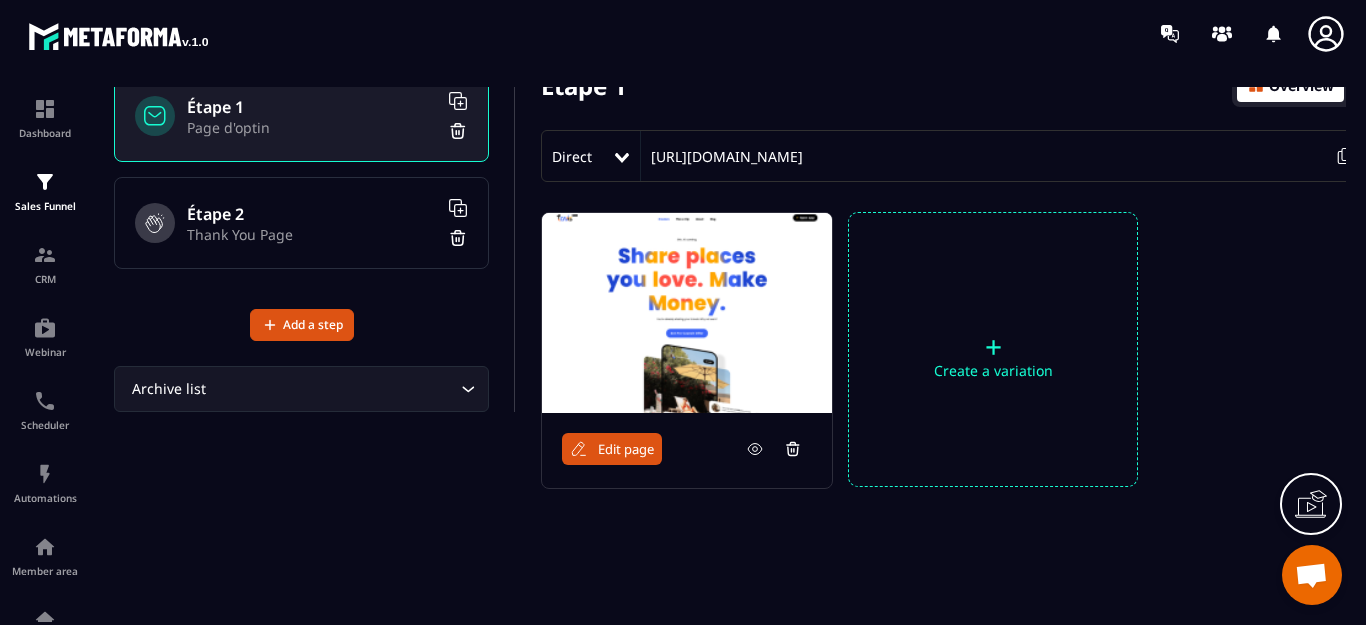 scroll, scrollTop: 175, scrollLeft: 0, axis: vertical 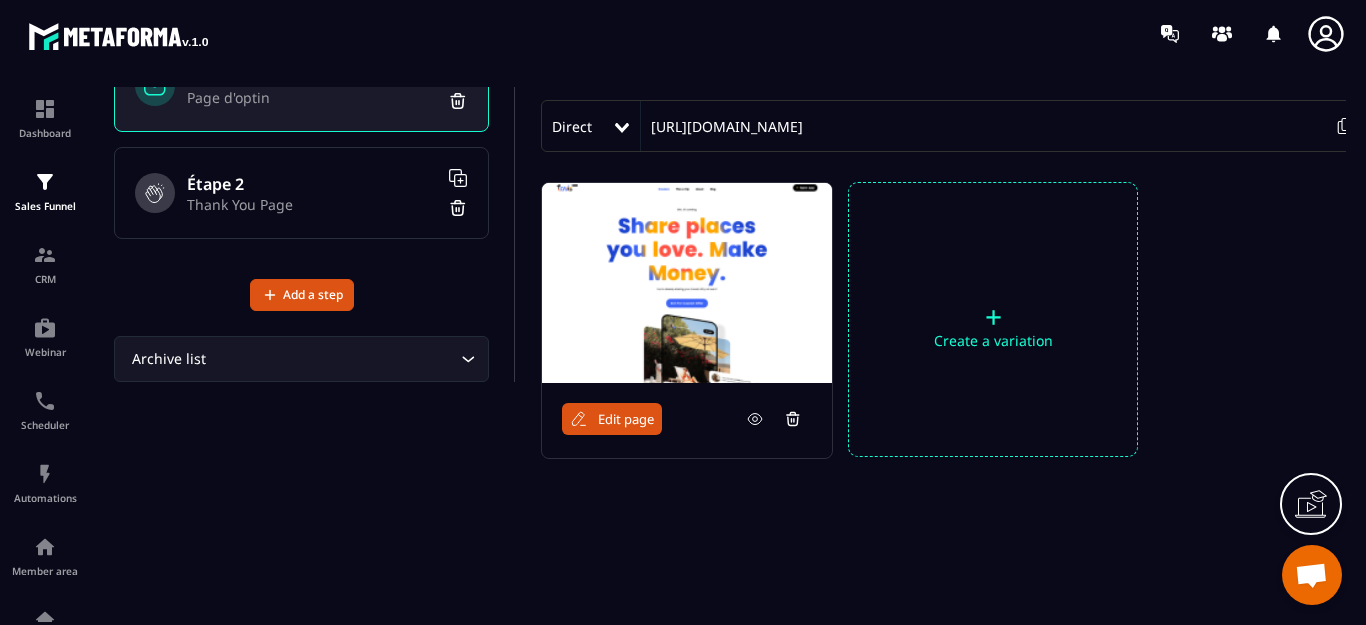 click 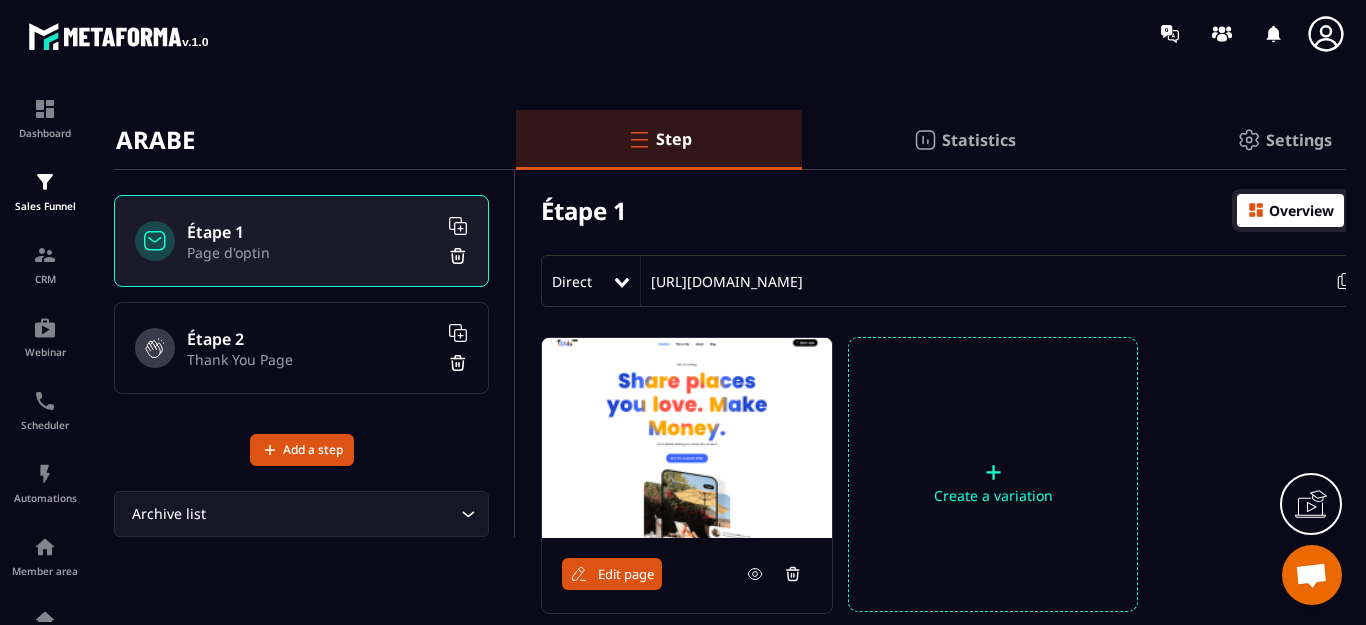 scroll, scrollTop: 0, scrollLeft: 0, axis: both 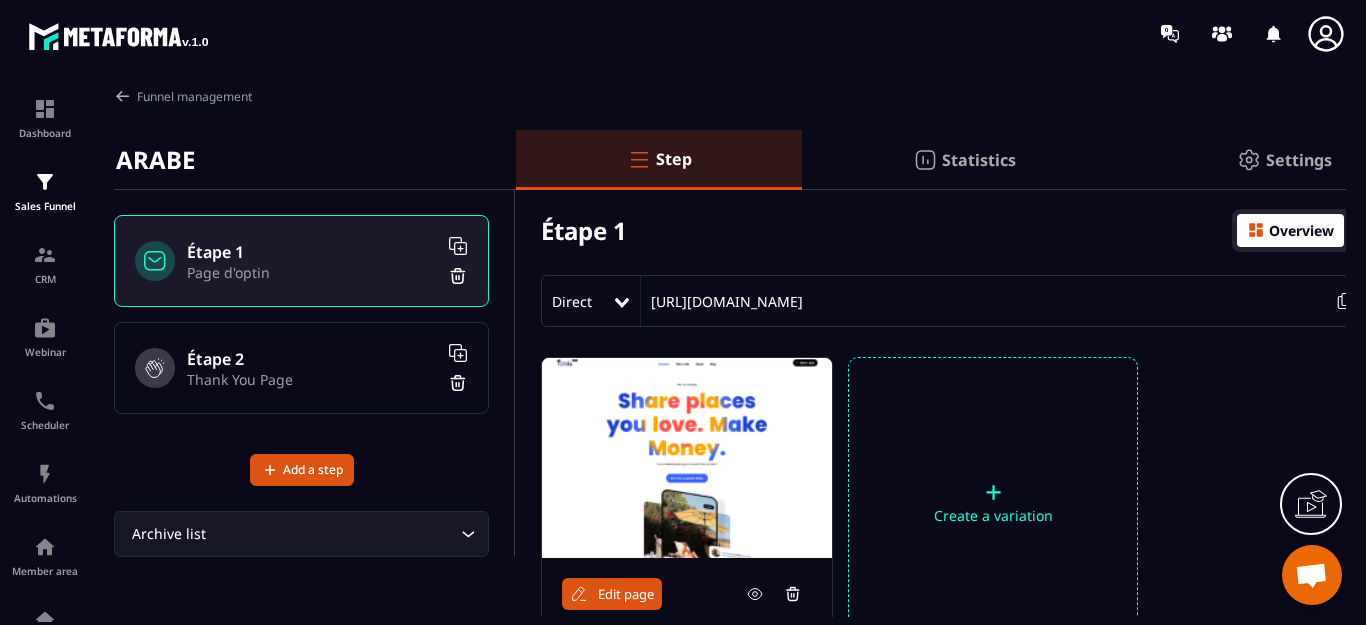 click on "Étape 2" at bounding box center [312, 359] 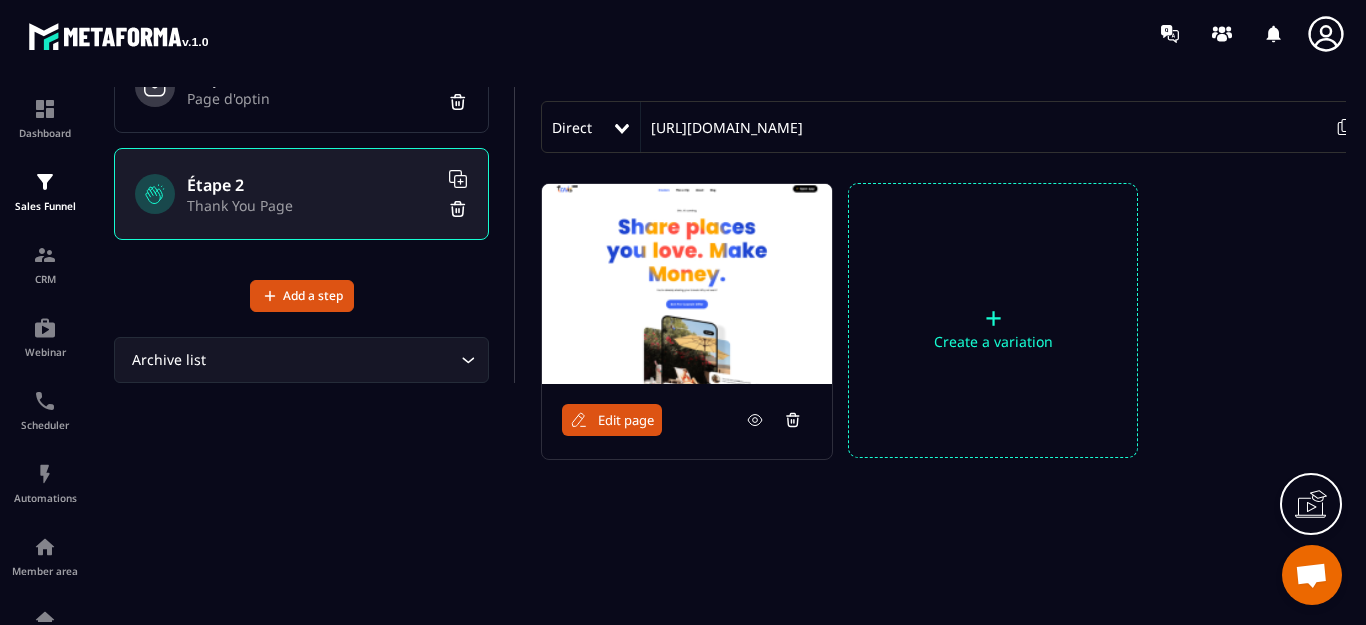 scroll, scrollTop: 175, scrollLeft: 0, axis: vertical 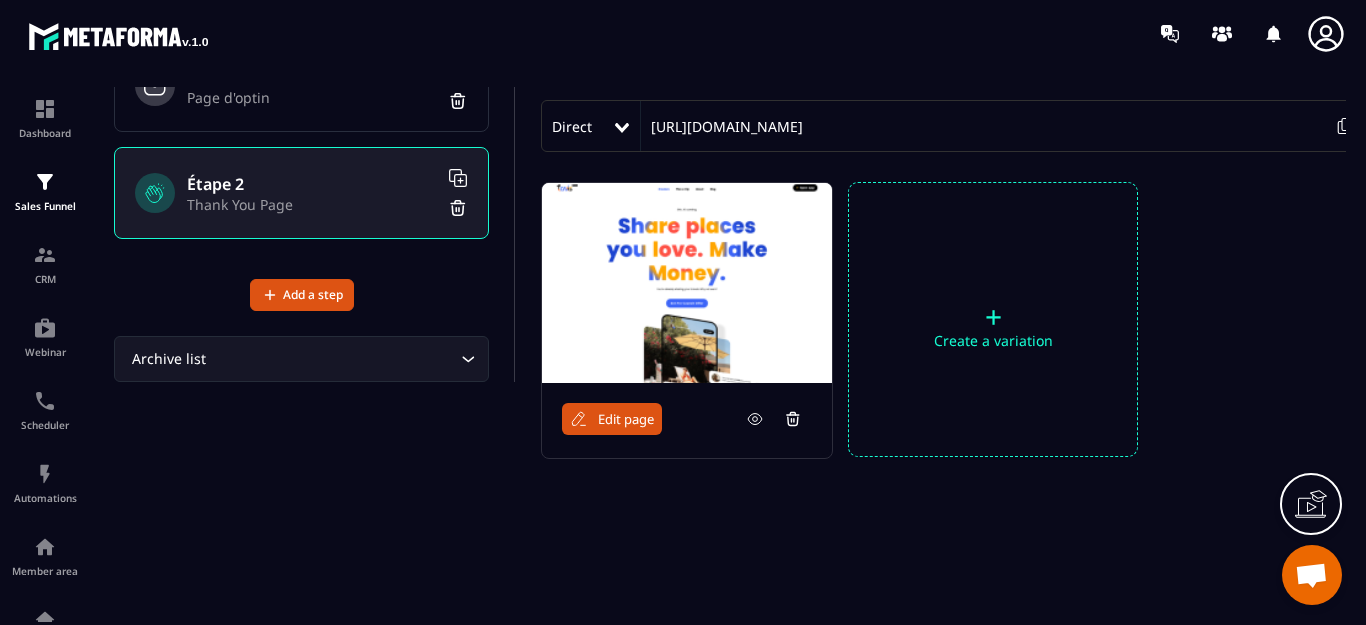 click 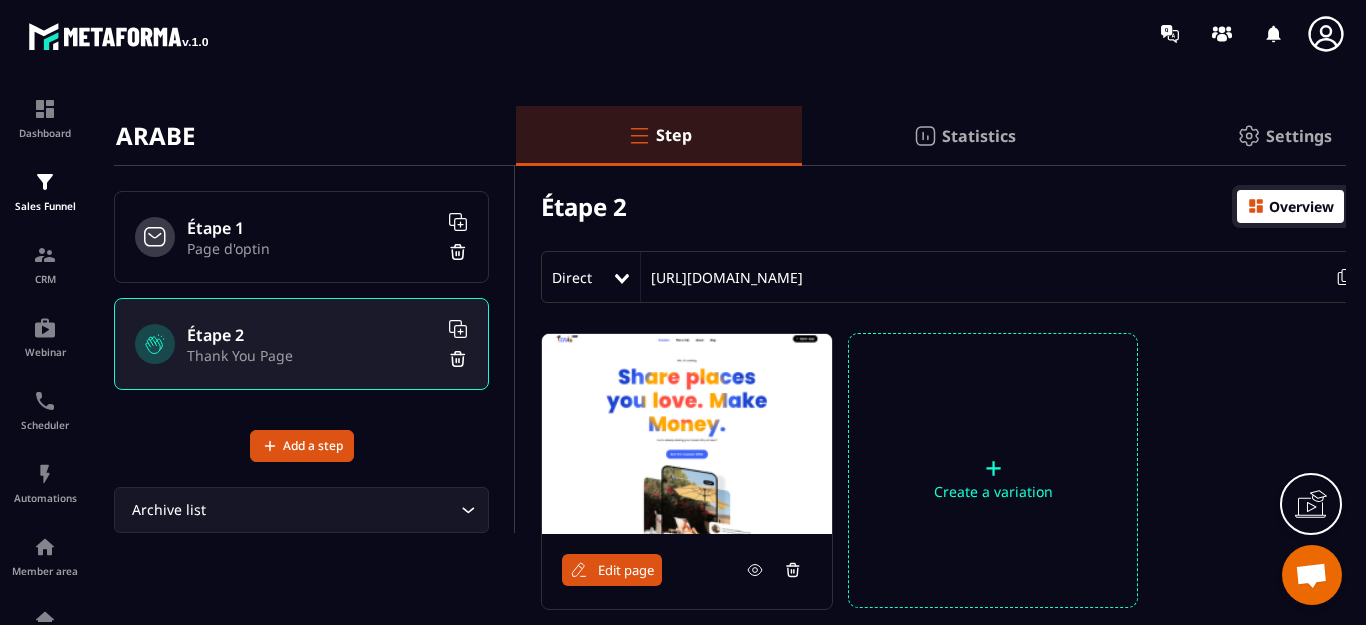 scroll, scrollTop: 0, scrollLeft: 0, axis: both 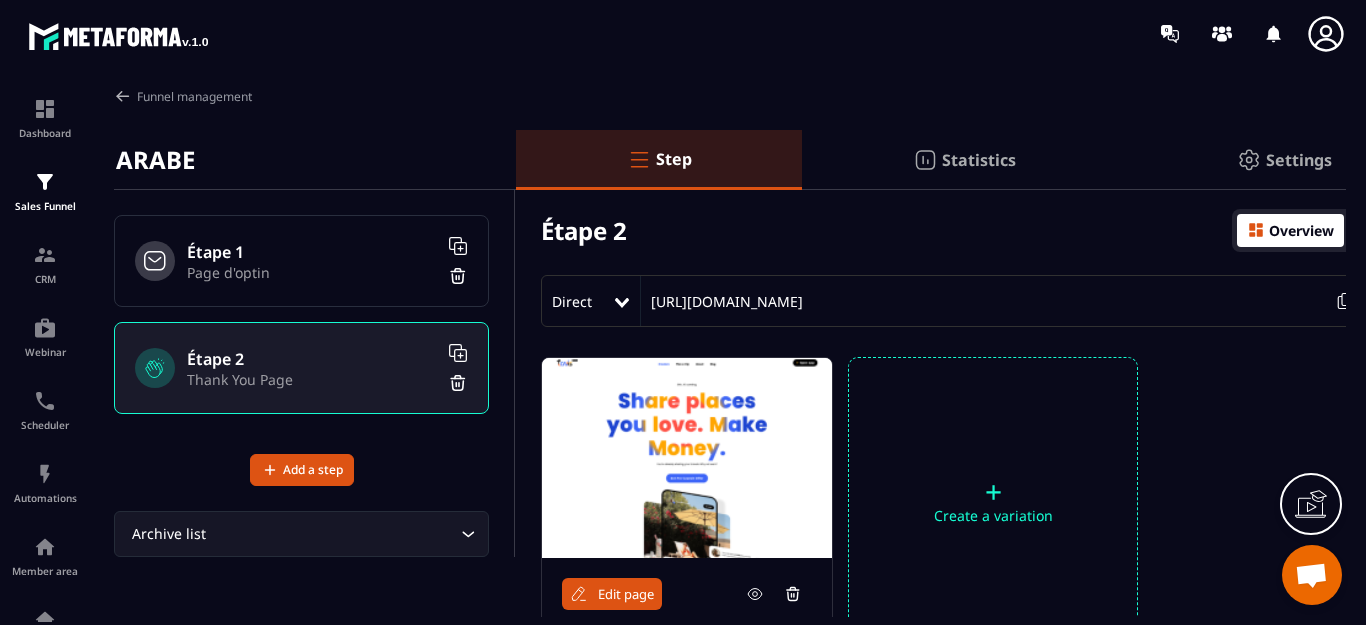click on "Étape 1" at bounding box center (312, 252) 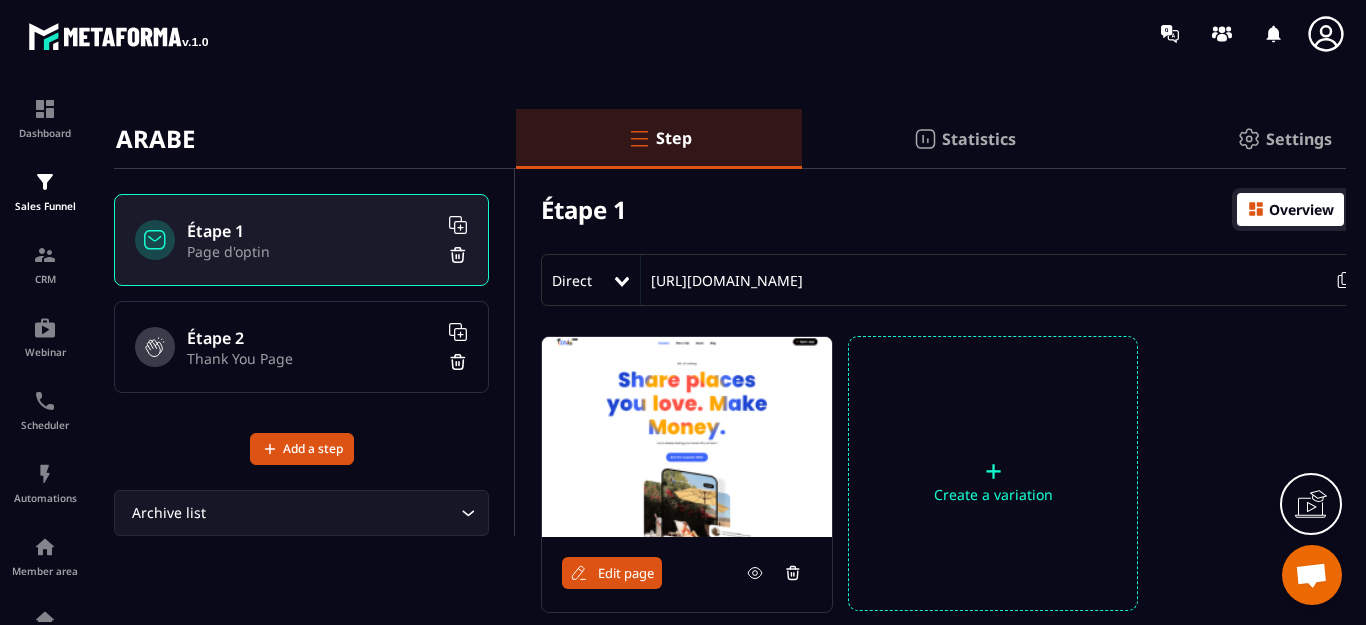 scroll, scrollTop: 0, scrollLeft: 0, axis: both 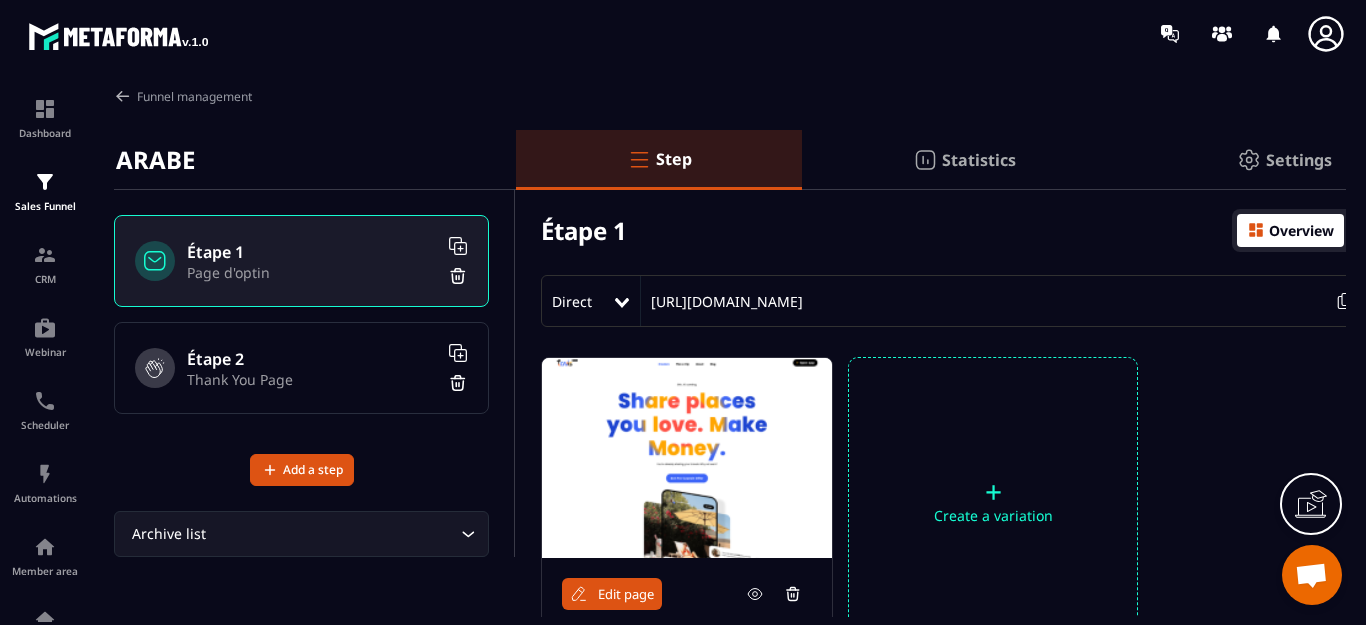 click at bounding box center (925, 160) 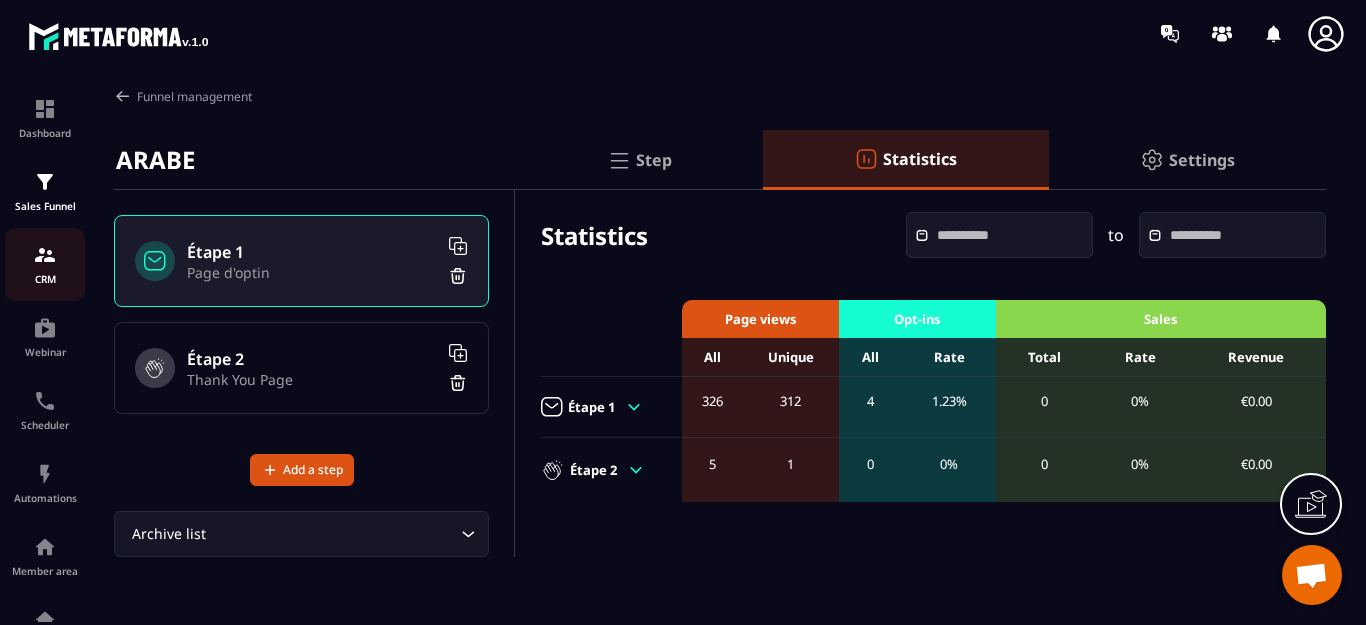 click at bounding box center [45, 255] 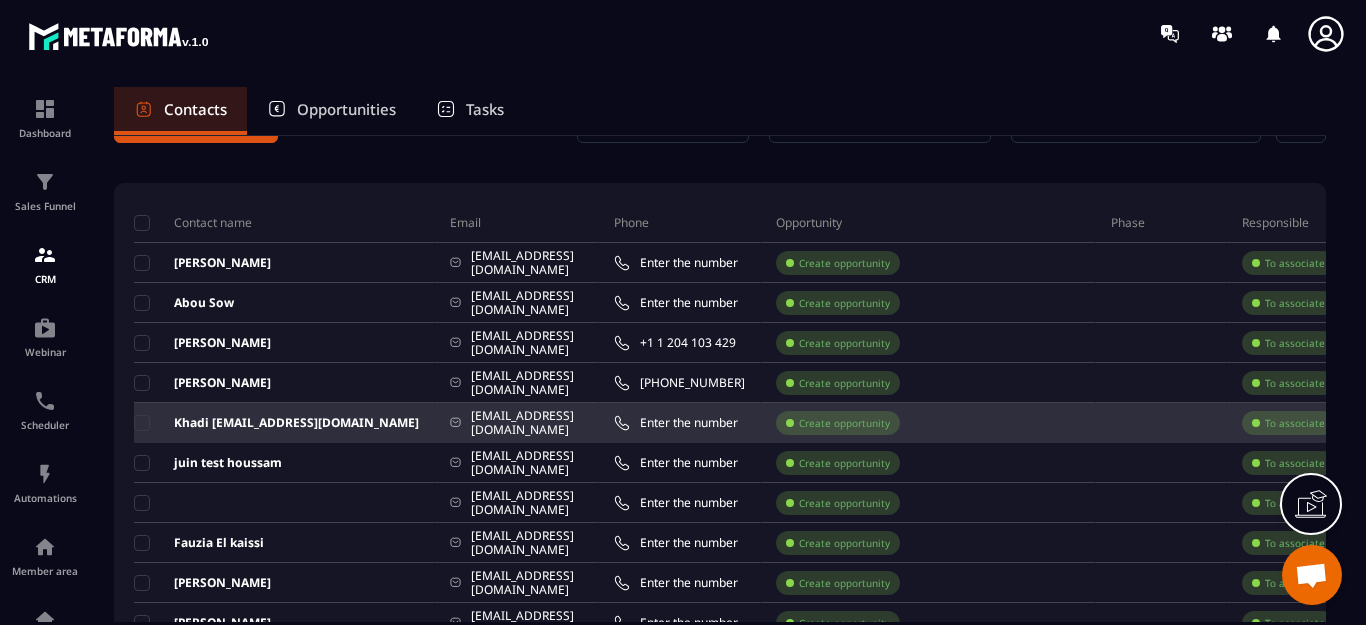 scroll, scrollTop: 100, scrollLeft: 0, axis: vertical 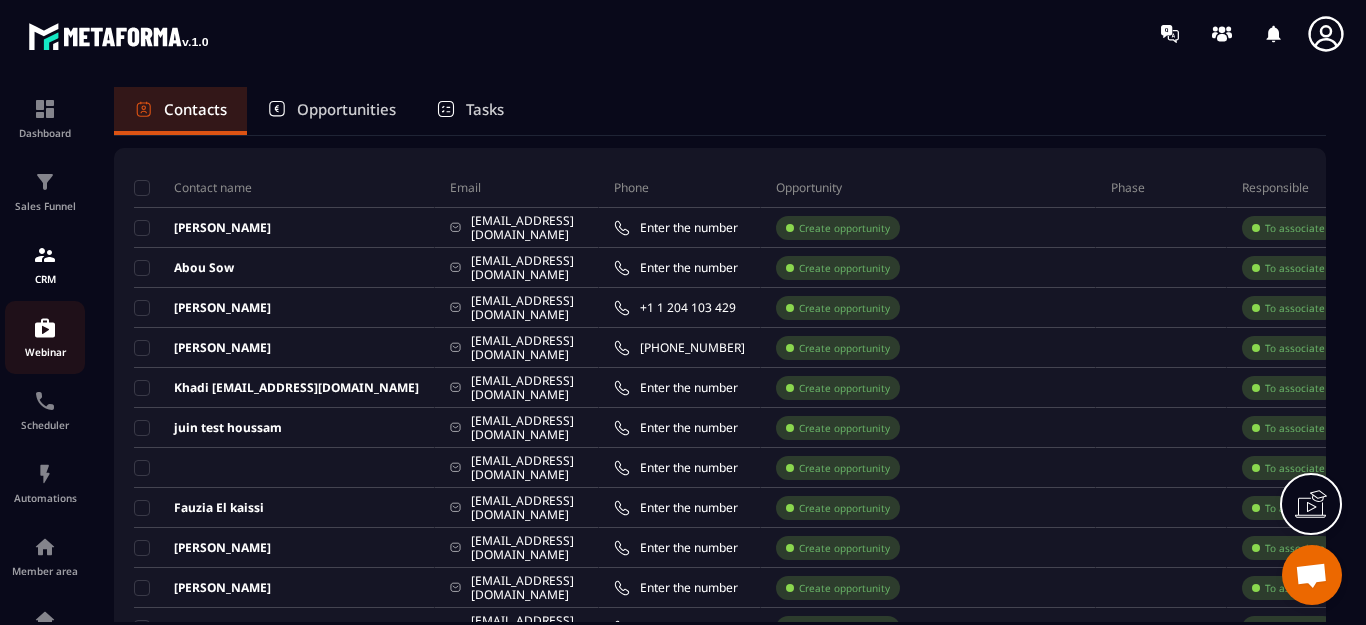 click on "Webinar" at bounding box center [45, 337] 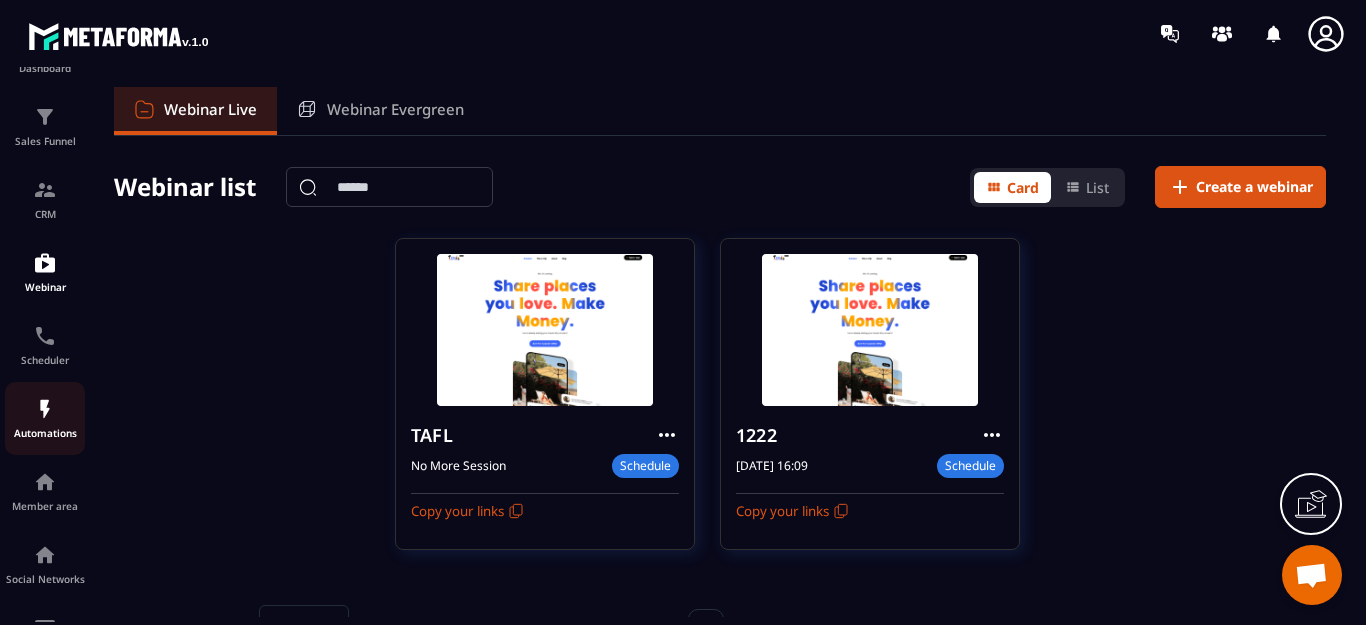 scroll, scrollTop: 100, scrollLeft: 0, axis: vertical 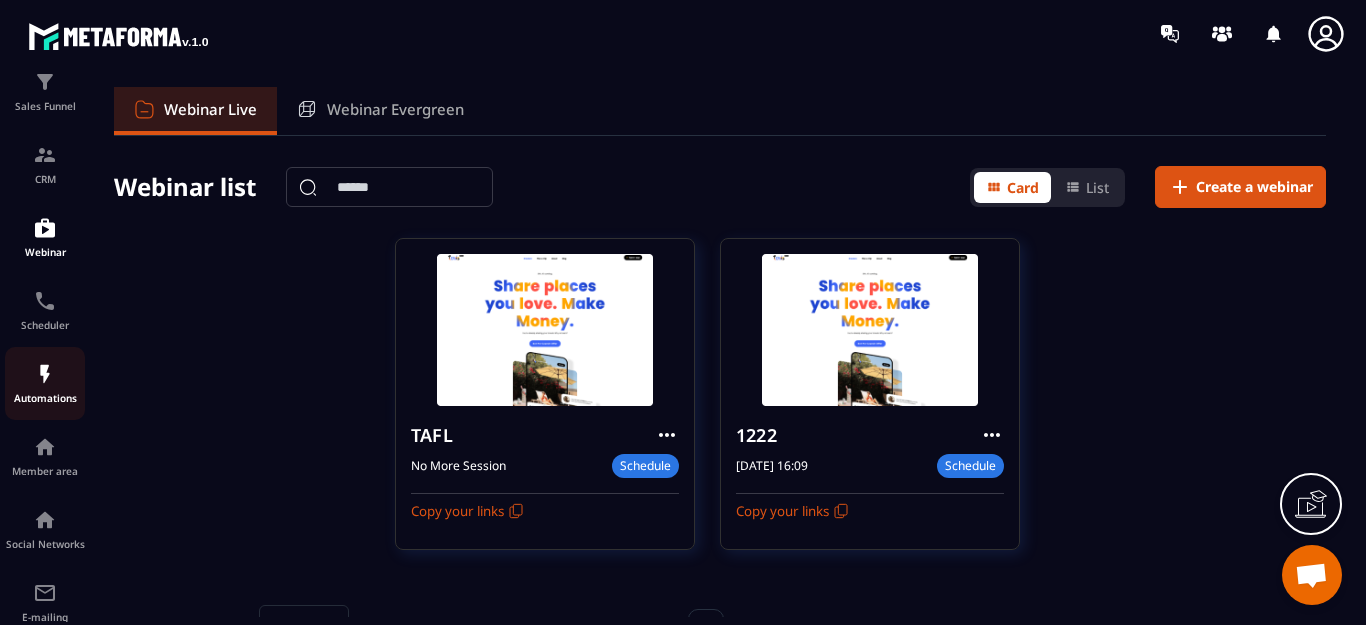 drag, startPoint x: 58, startPoint y: 368, endPoint x: 46, endPoint y: 372, distance: 12.649111 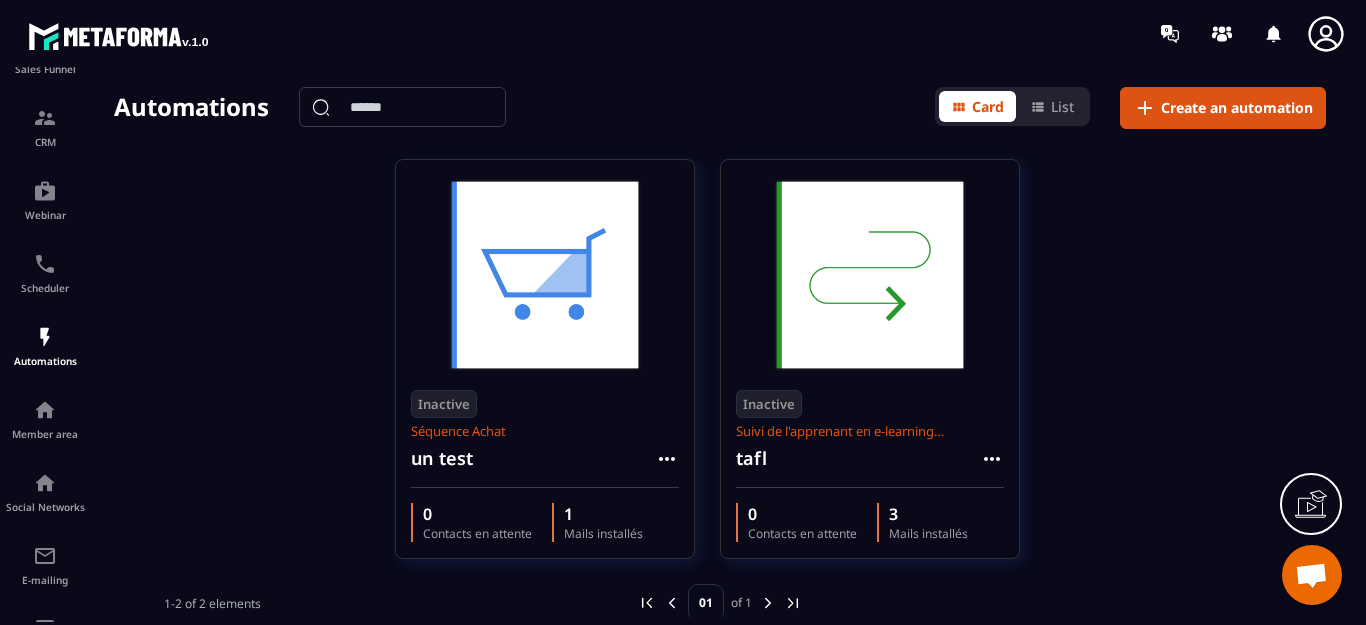 scroll, scrollTop: 200, scrollLeft: 0, axis: vertical 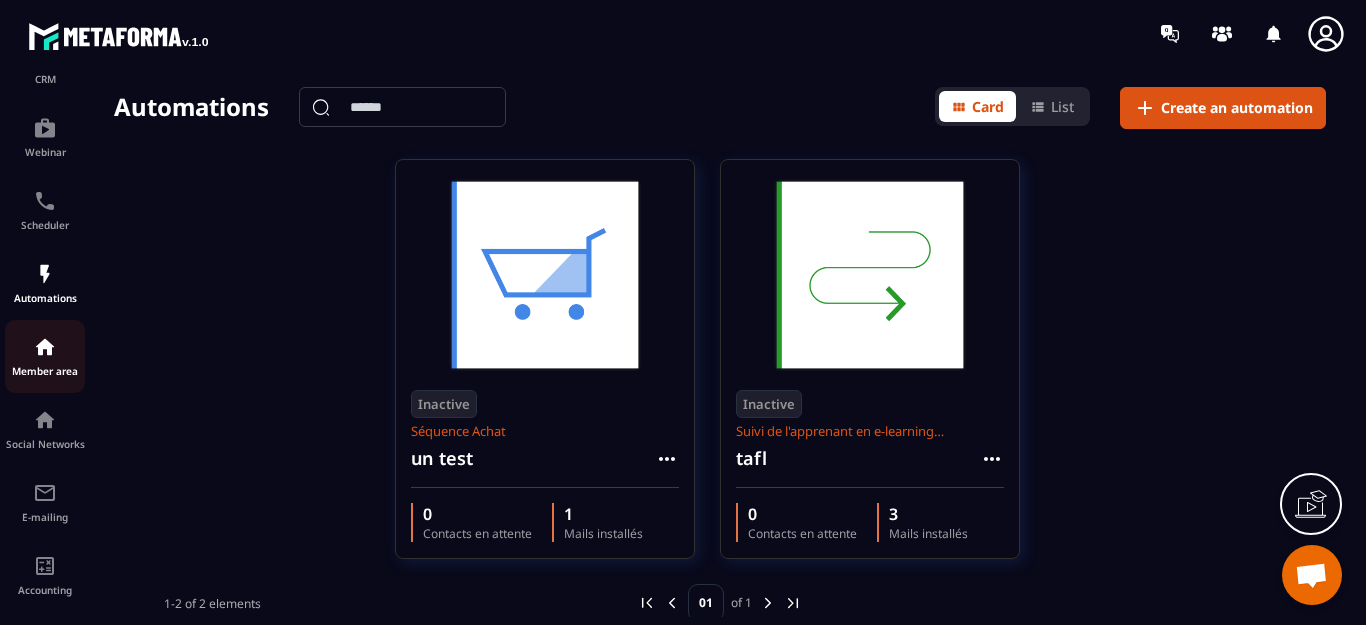 click on "Member area" at bounding box center (45, 371) 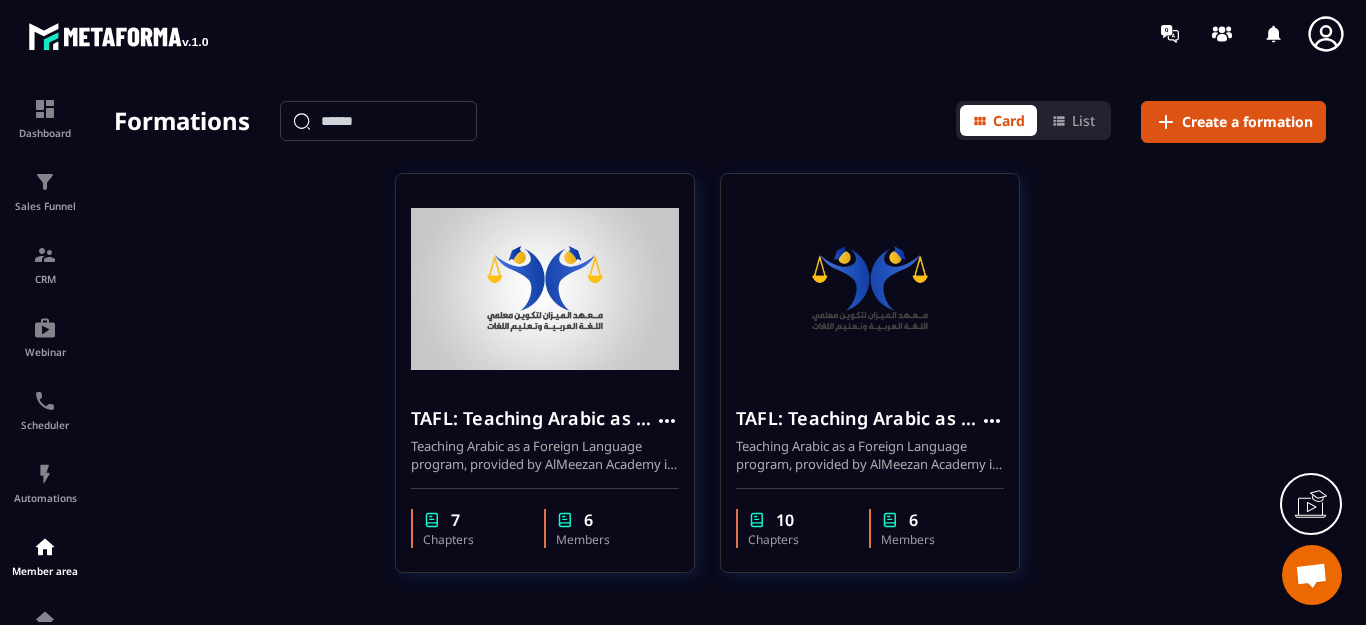 scroll, scrollTop: 100, scrollLeft: 0, axis: vertical 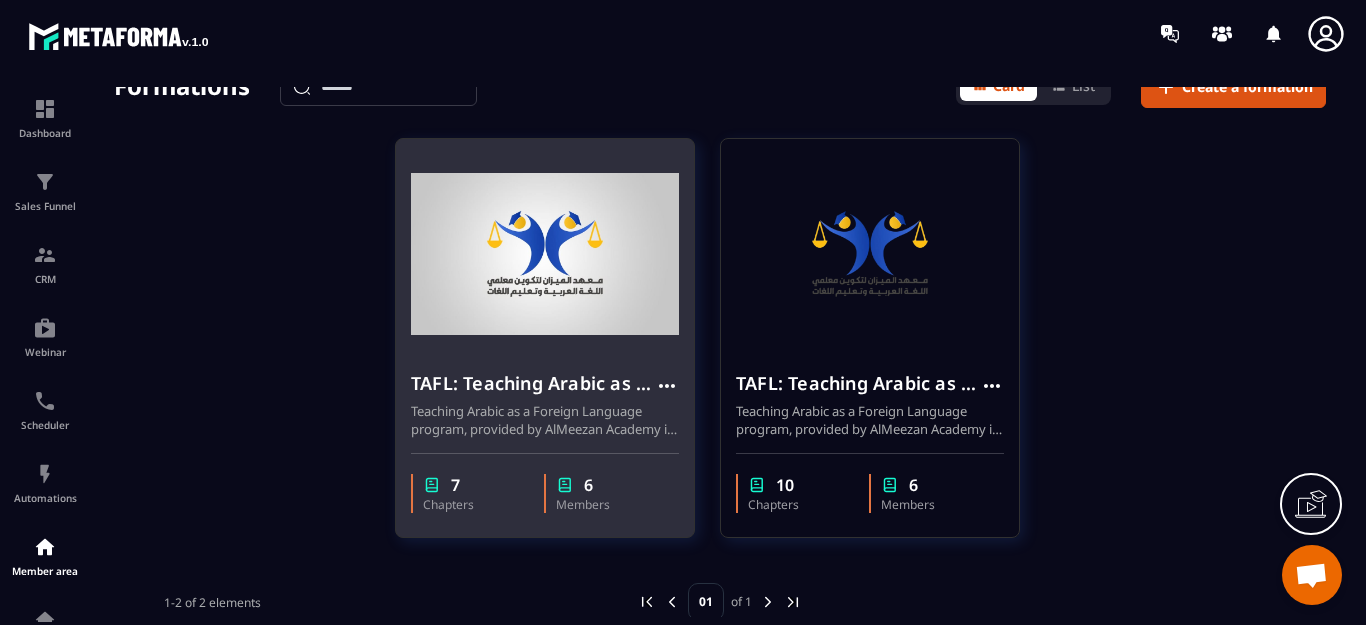 click on "6" at bounding box center [608, 485] 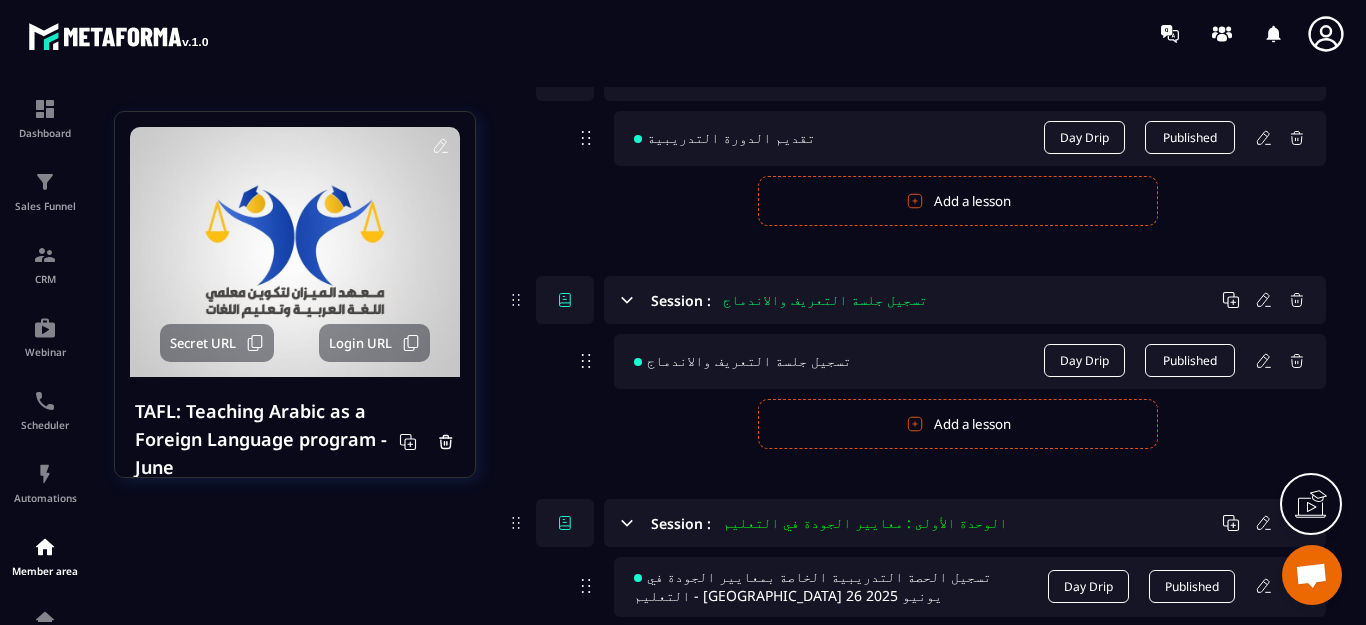 scroll, scrollTop: 200, scrollLeft: 0, axis: vertical 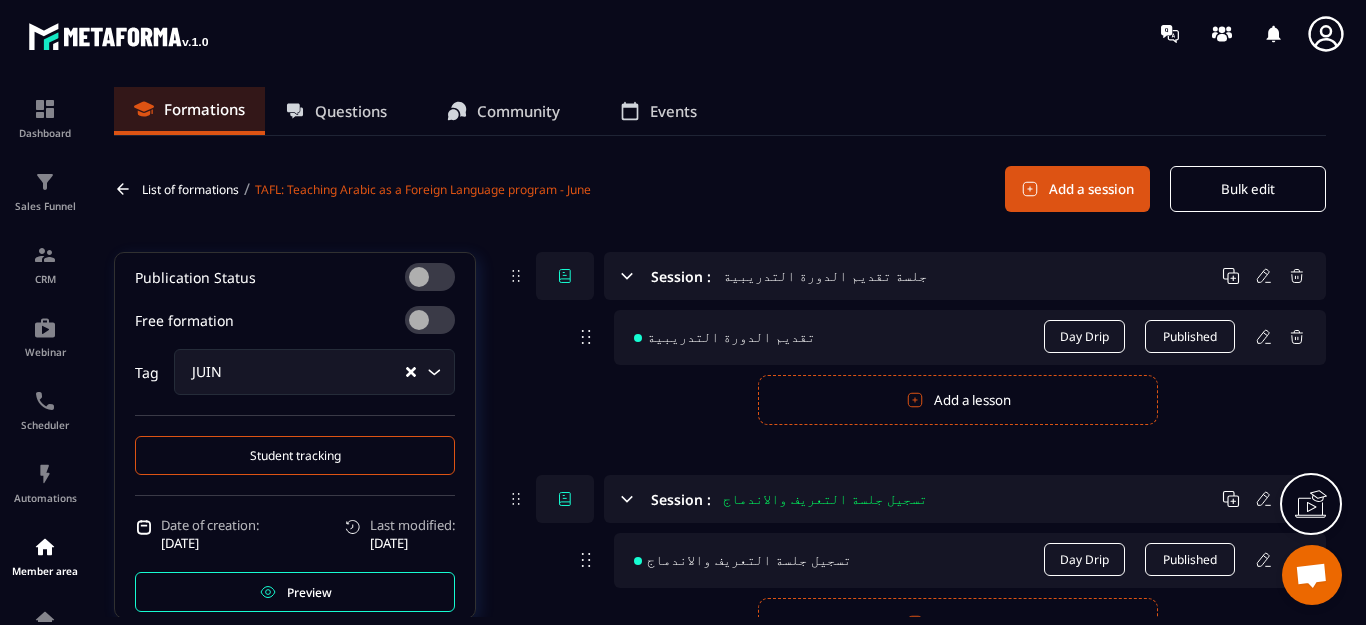 click on "Session : جلسة تقديم الدورة التدريبية  تقديم الدورة التدريبية Day Drip  Published Publish  Cancel  Add a lesson" at bounding box center (916, 338) 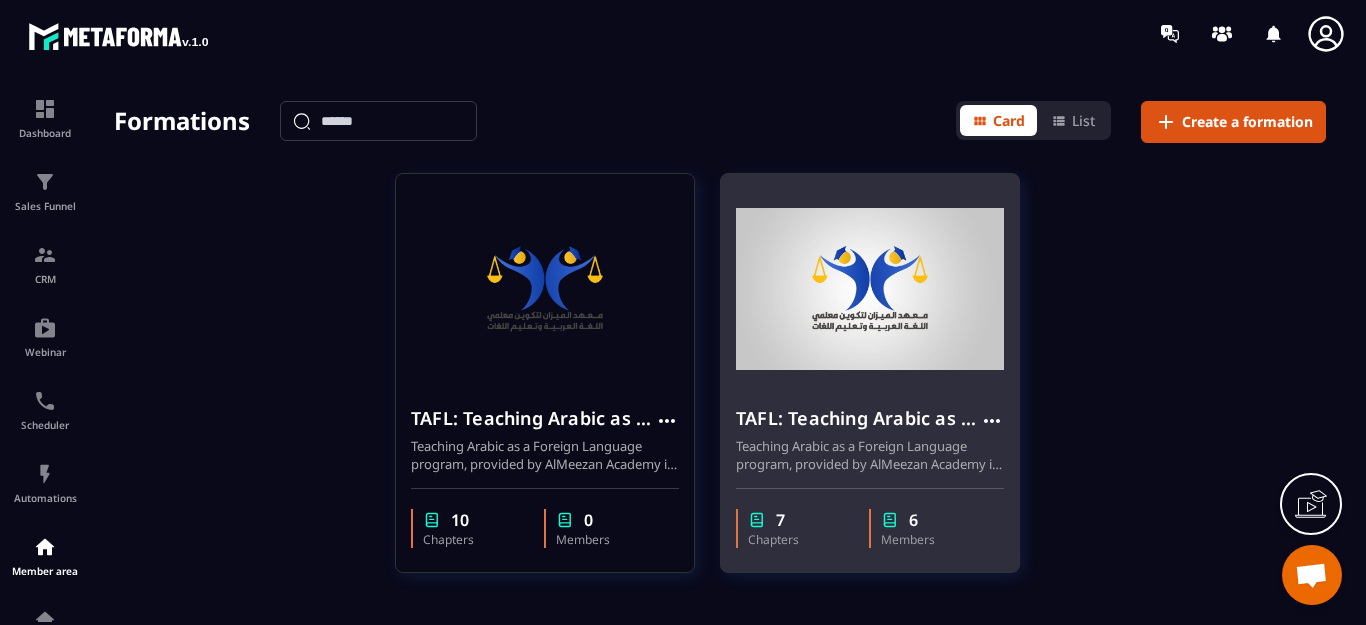scroll, scrollTop: 100, scrollLeft: 0, axis: vertical 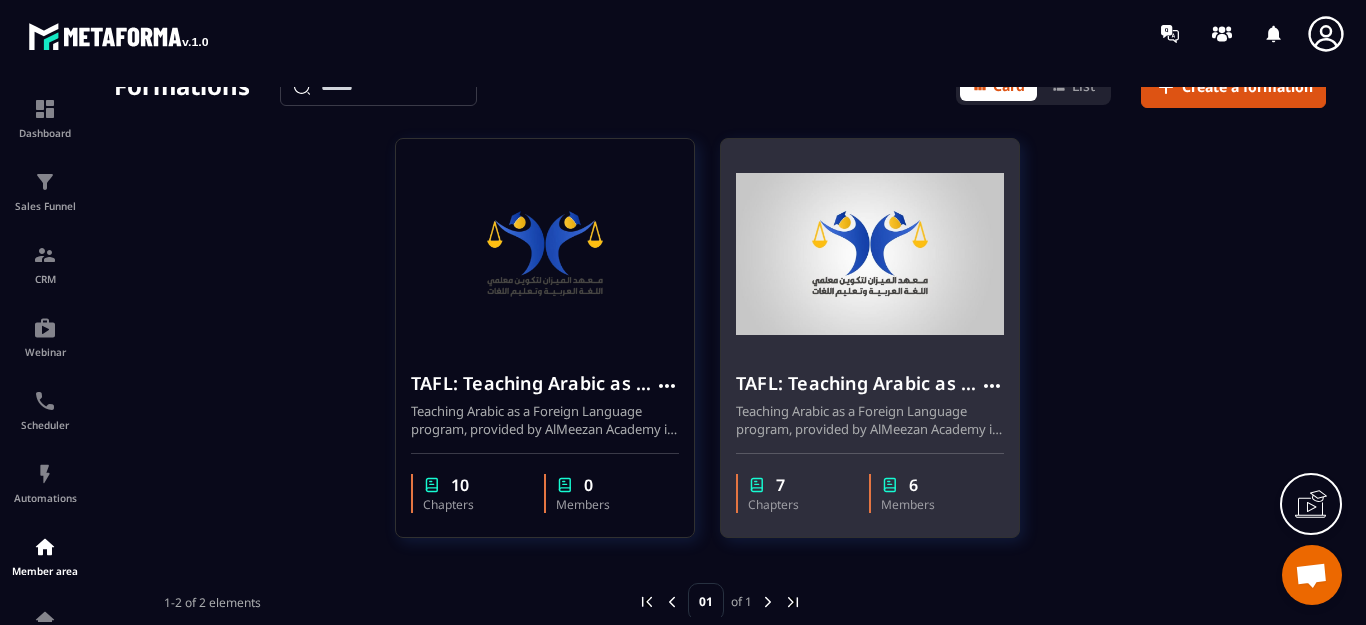 click on "Teaching Arabic as a Foreign Language program, provided by AlMeezan Academy in the [GEOGRAPHIC_DATA]" at bounding box center (870, 420) 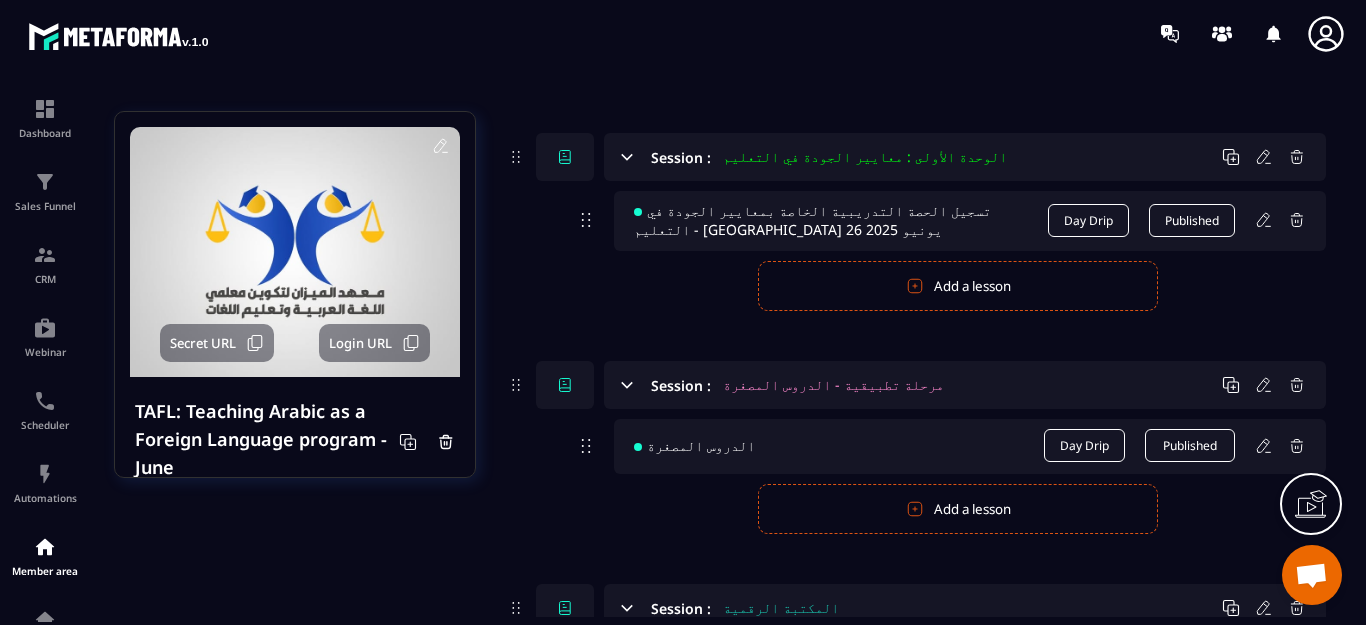 scroll, scrollTop: 600, scrollLeft: 0, axis: vertical 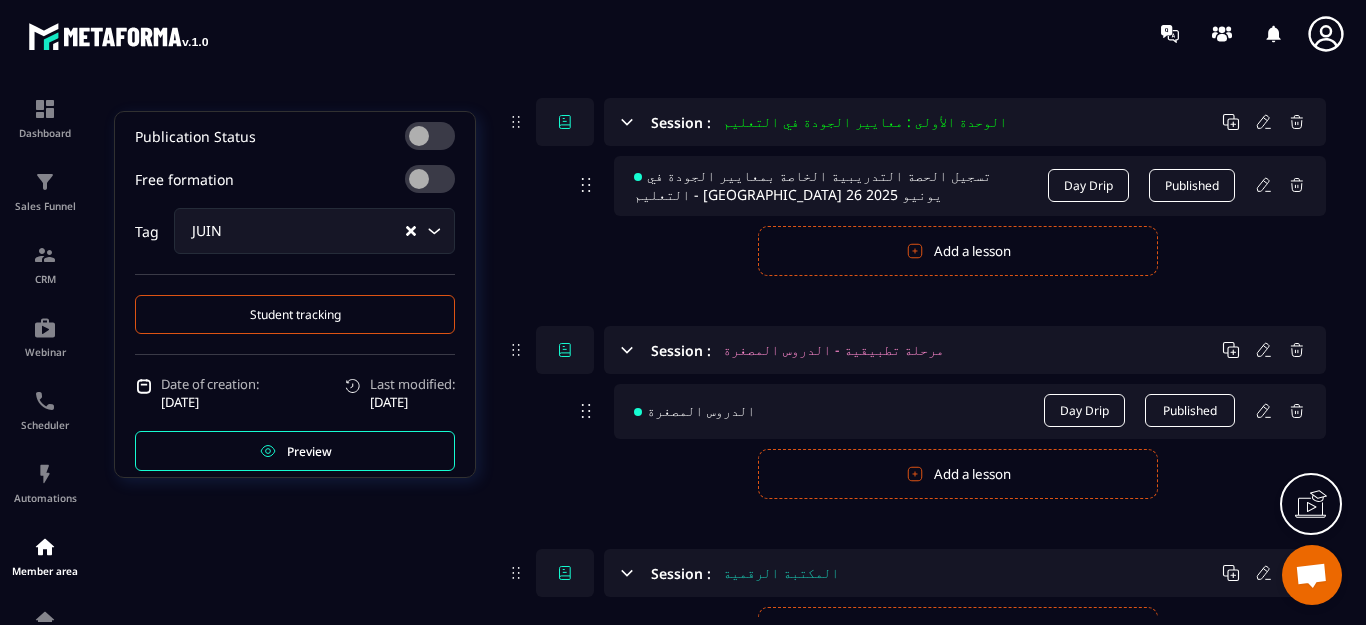 click on "Student tracking" at bounding box center [295, 314] 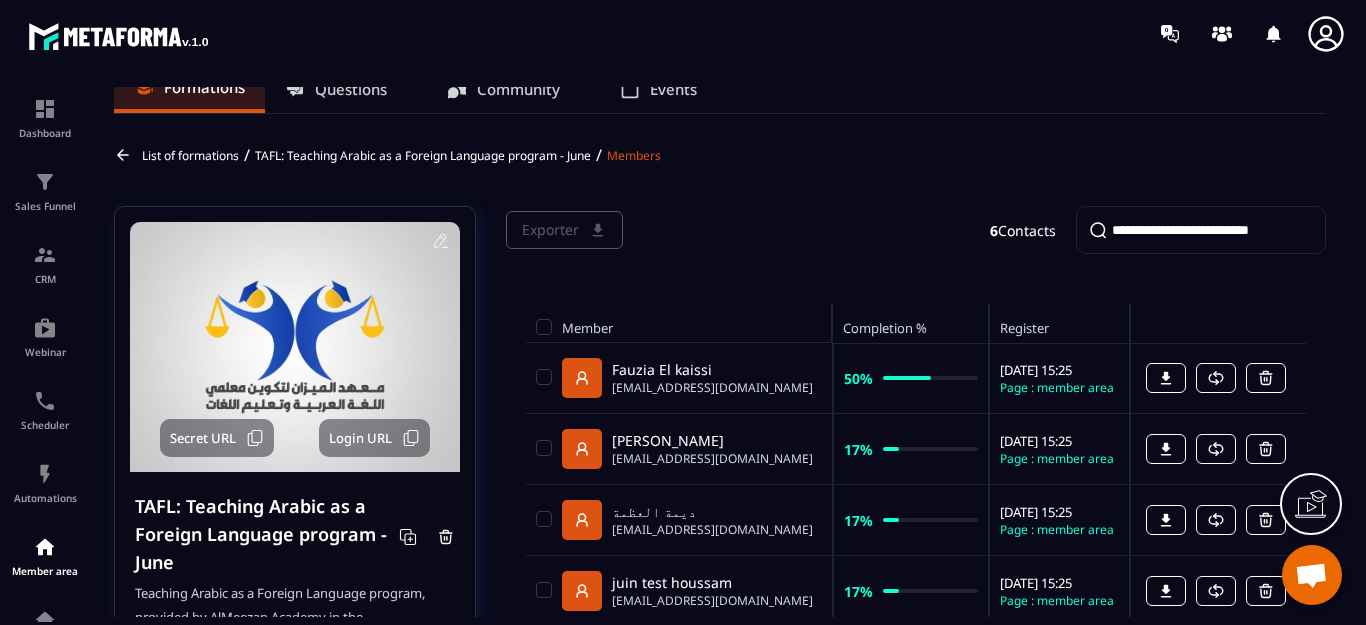 scroll, scrollTop: 0, scrollLeft: 0, axis: both 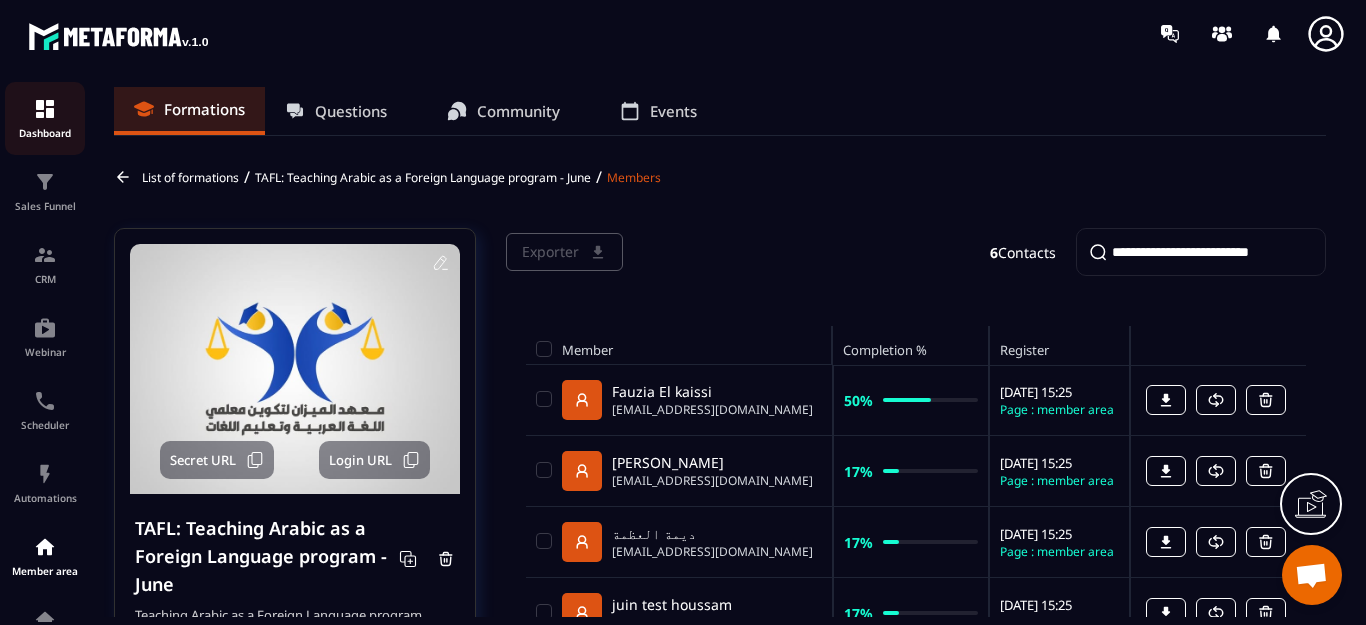 click at bounding box center (45, 109) 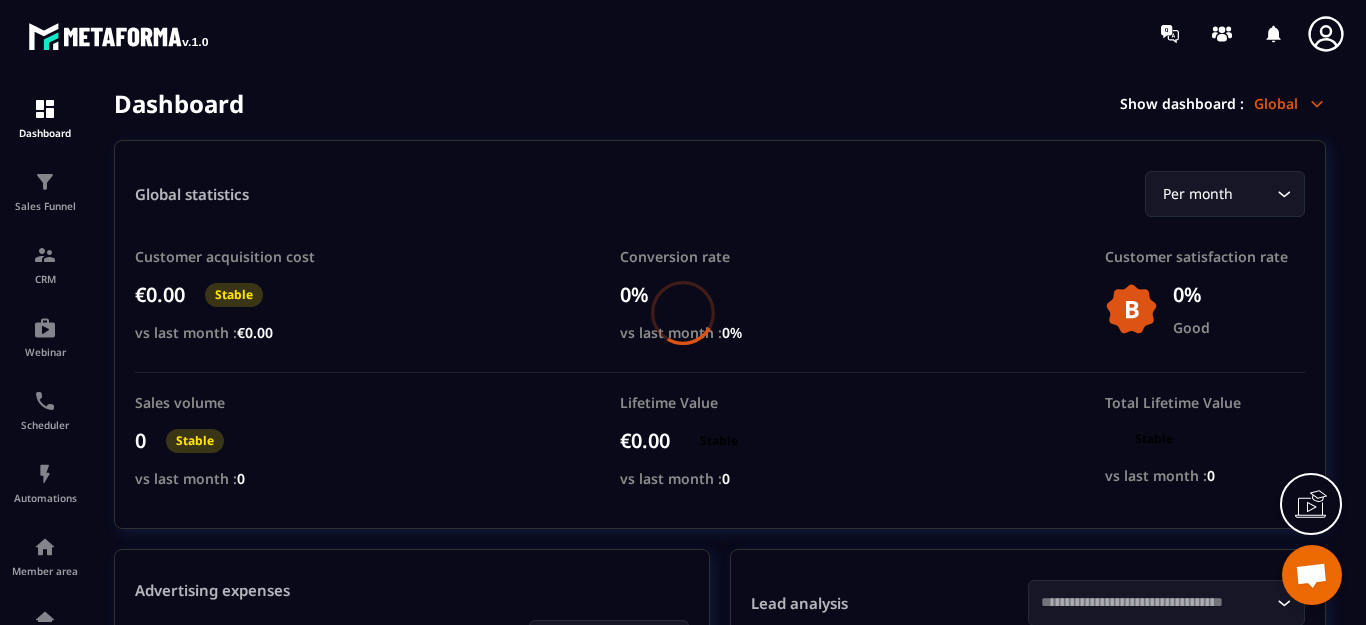 click at bounding box center [683, 312] 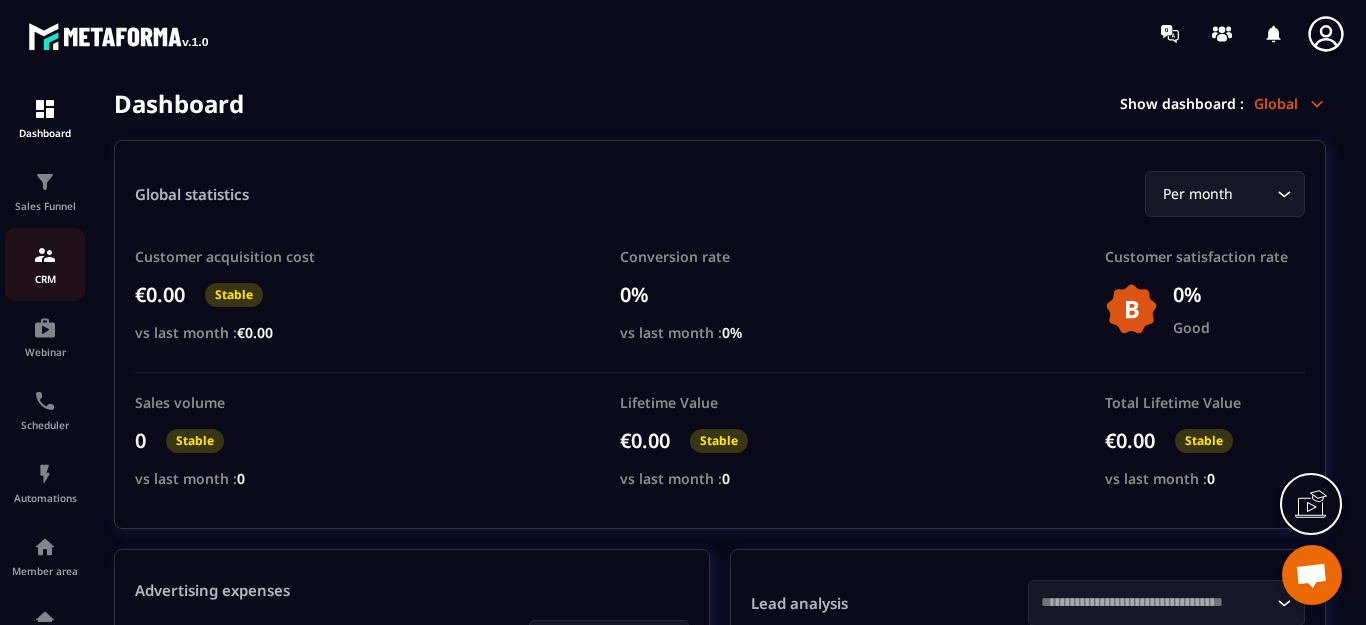 click at bounding box center [45, 255] 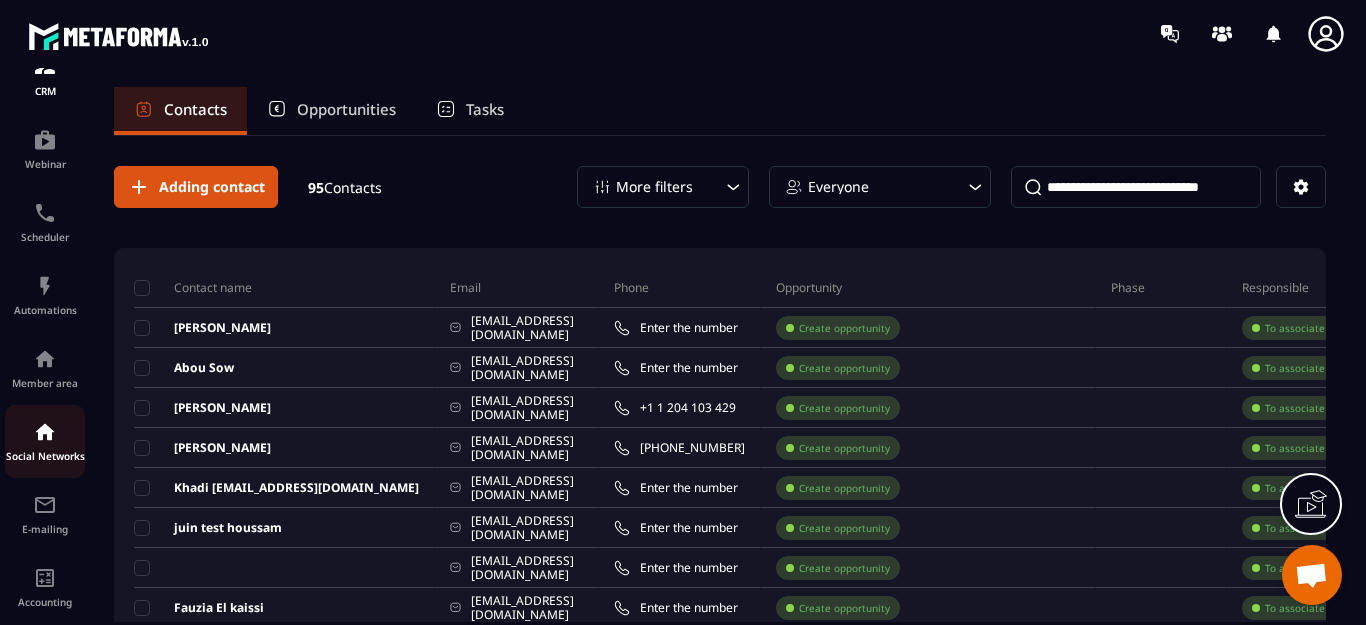 scroll, scrollTop: 200, scrollLeft: 0, axis: vertical 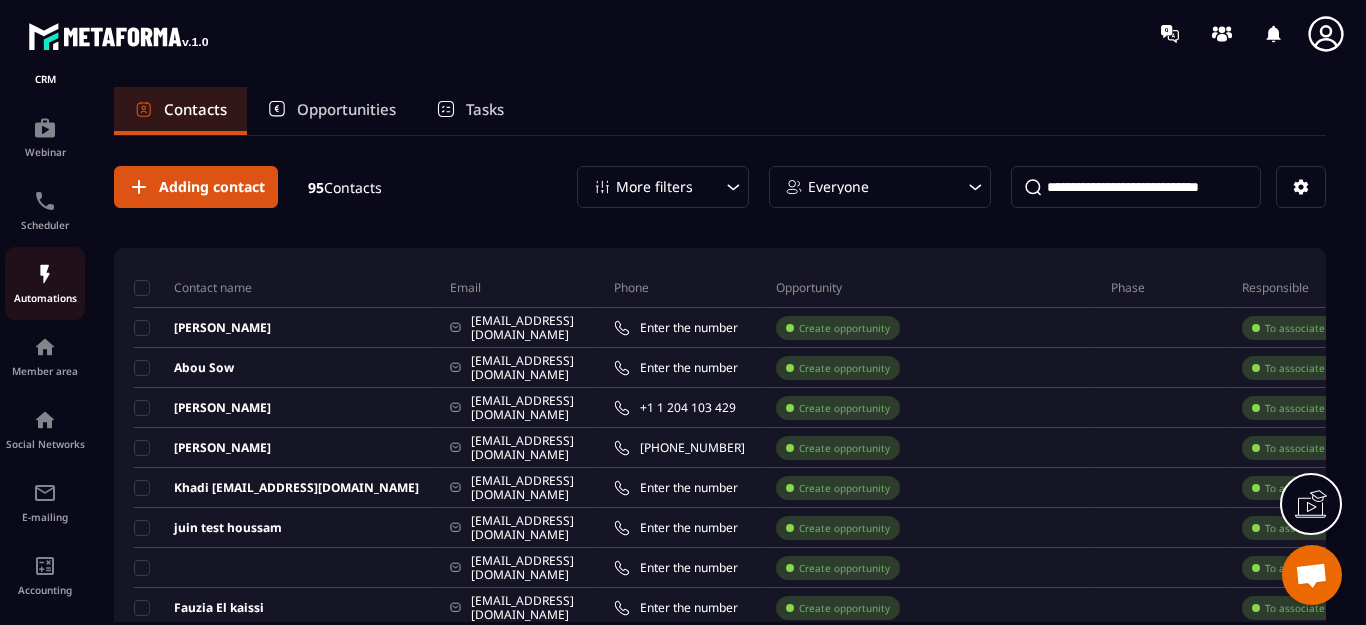 click at bounding box center [45, 274] 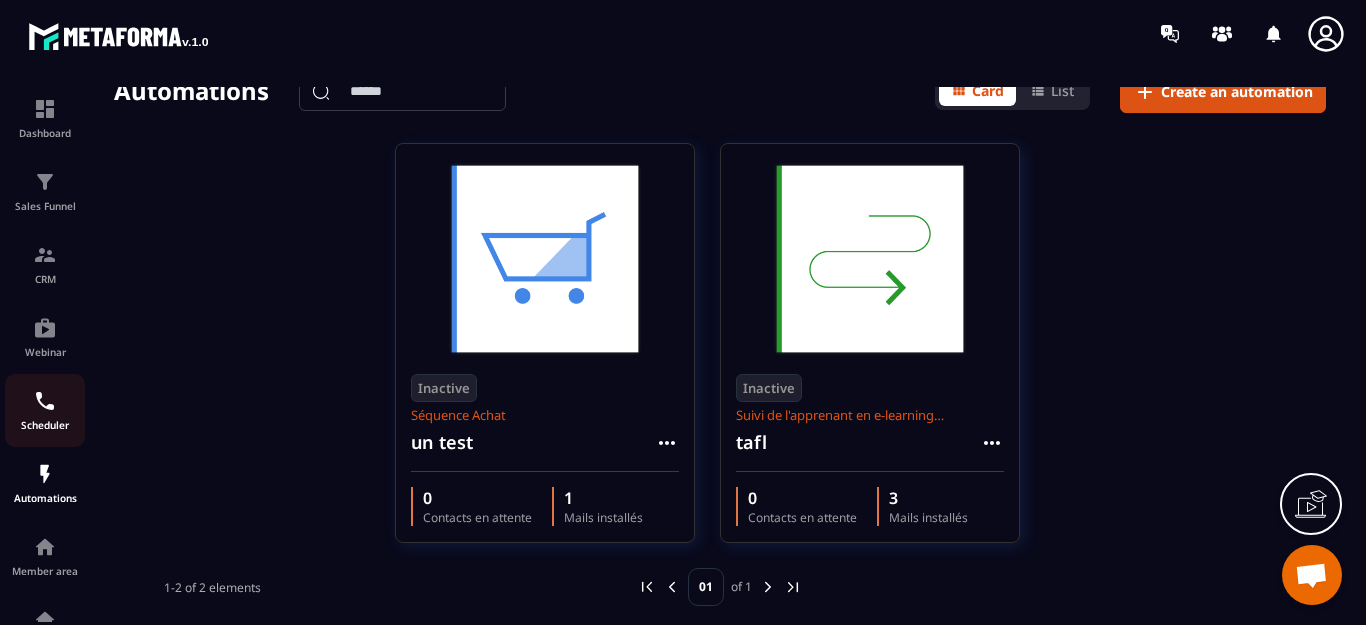 scroll, scrollTop: 25, scrollLeft: 0, axis: vertical 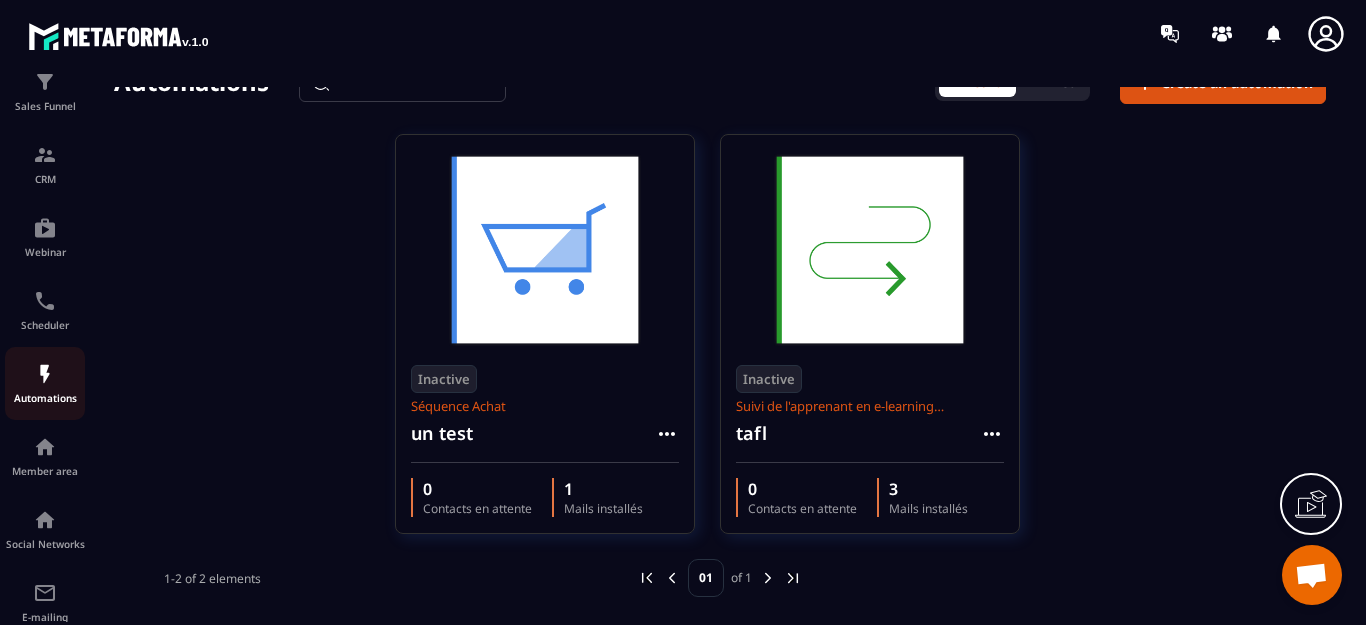 click at bounding box center [45, 374] 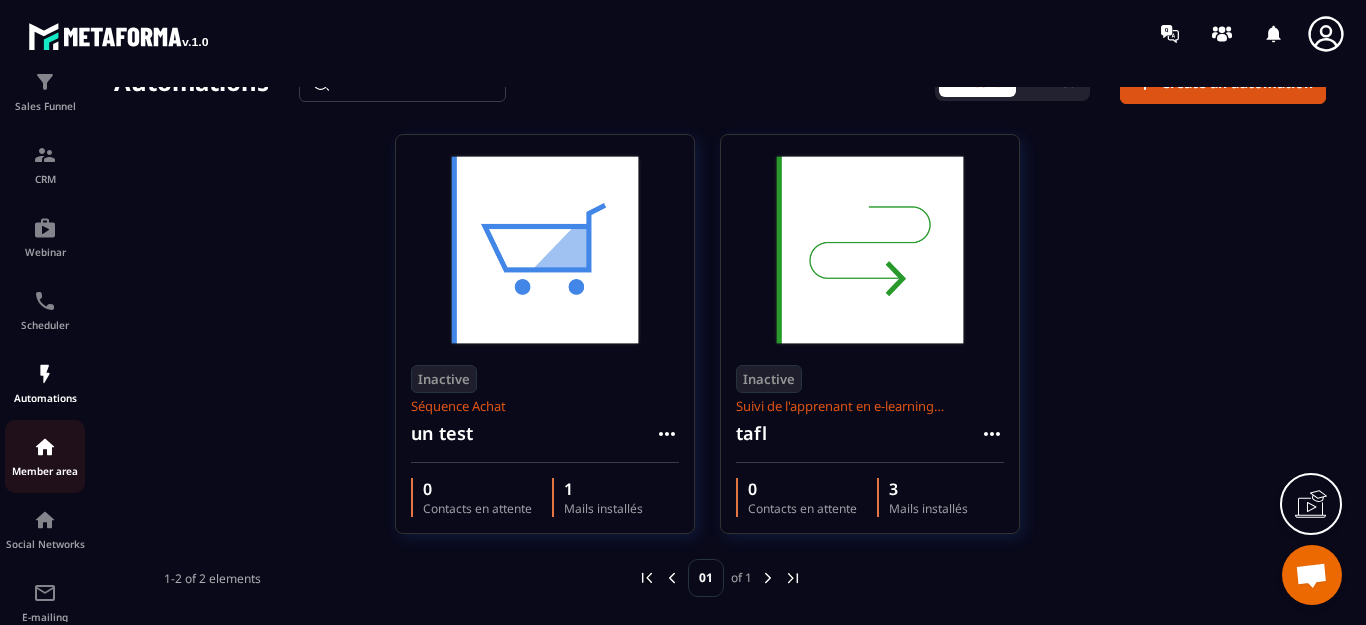 click at bounding box center [45, 447] 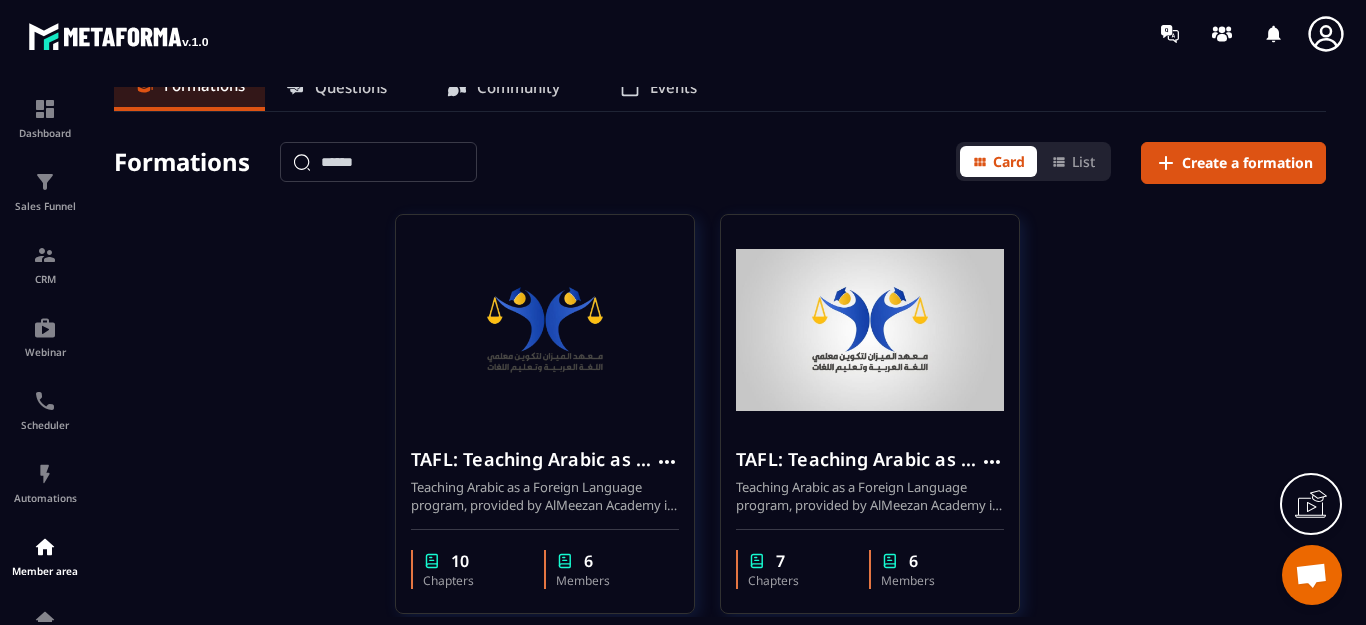 scroll, scrollTop: 0, scrollLeft: 0, axis: both 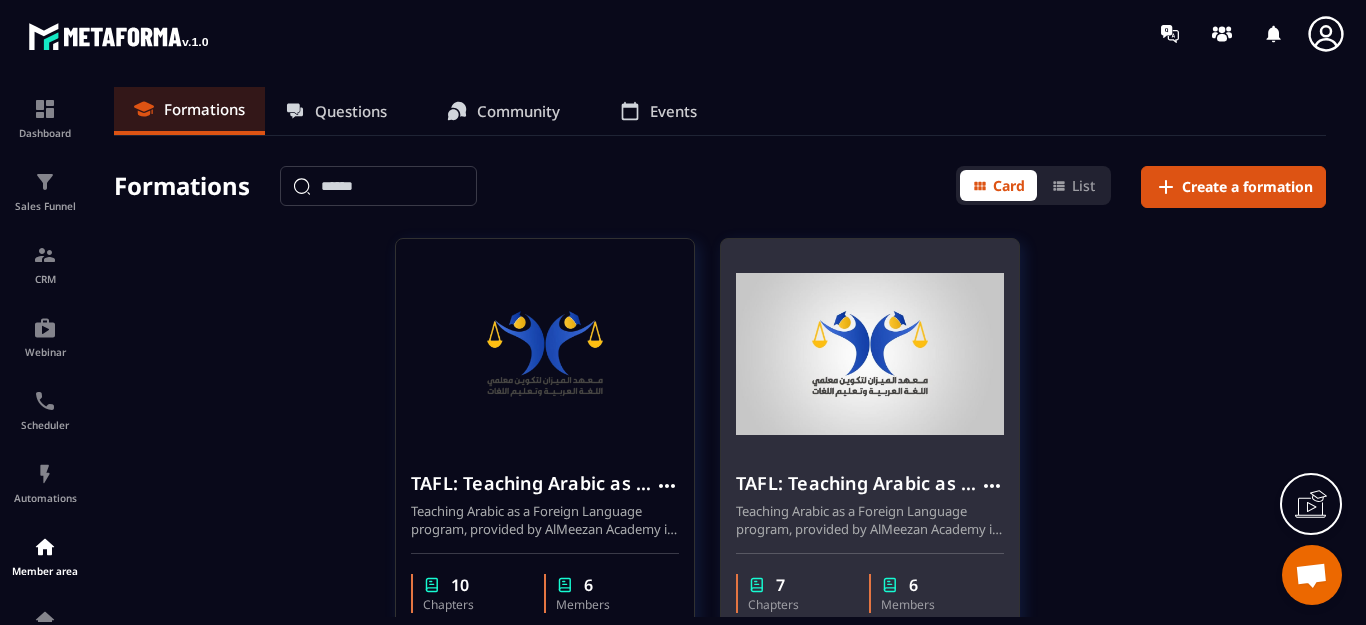 click at bounding box center (870, 354) 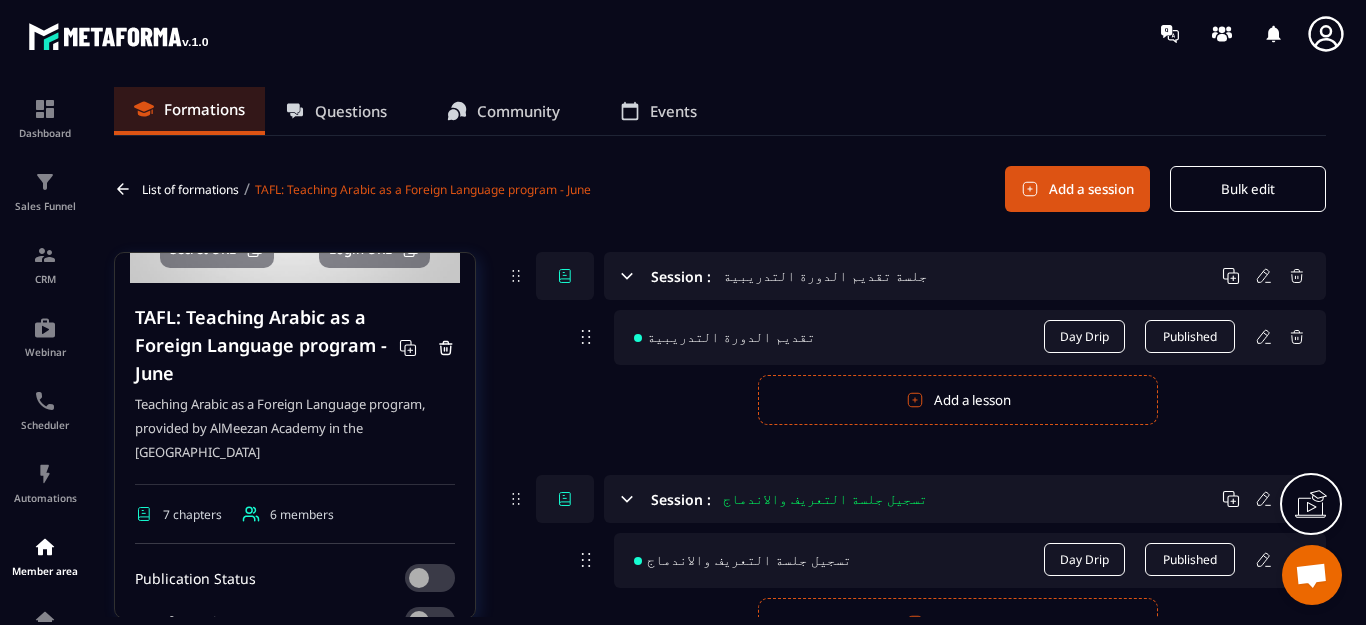 scroll, scrollTop: 200, scrollLeft: 0, axis: vertical 